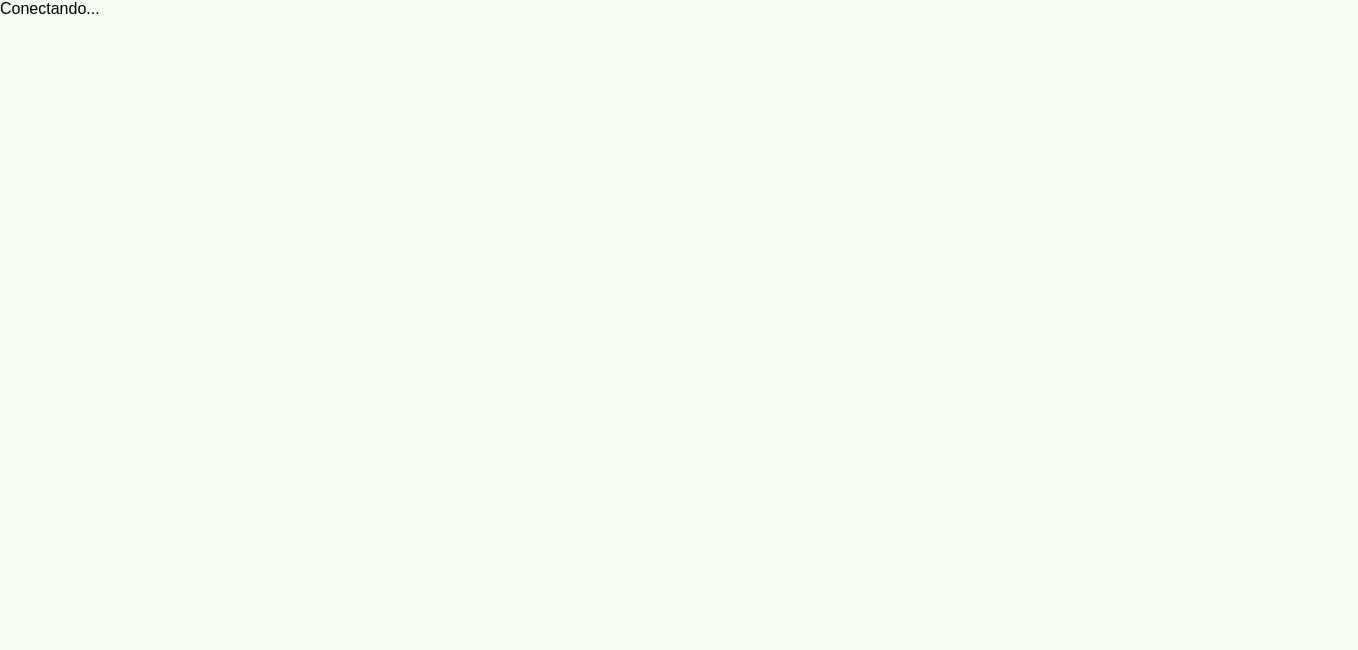 scroll, scrollTop: 0, scrollLeft: 0, axis: both 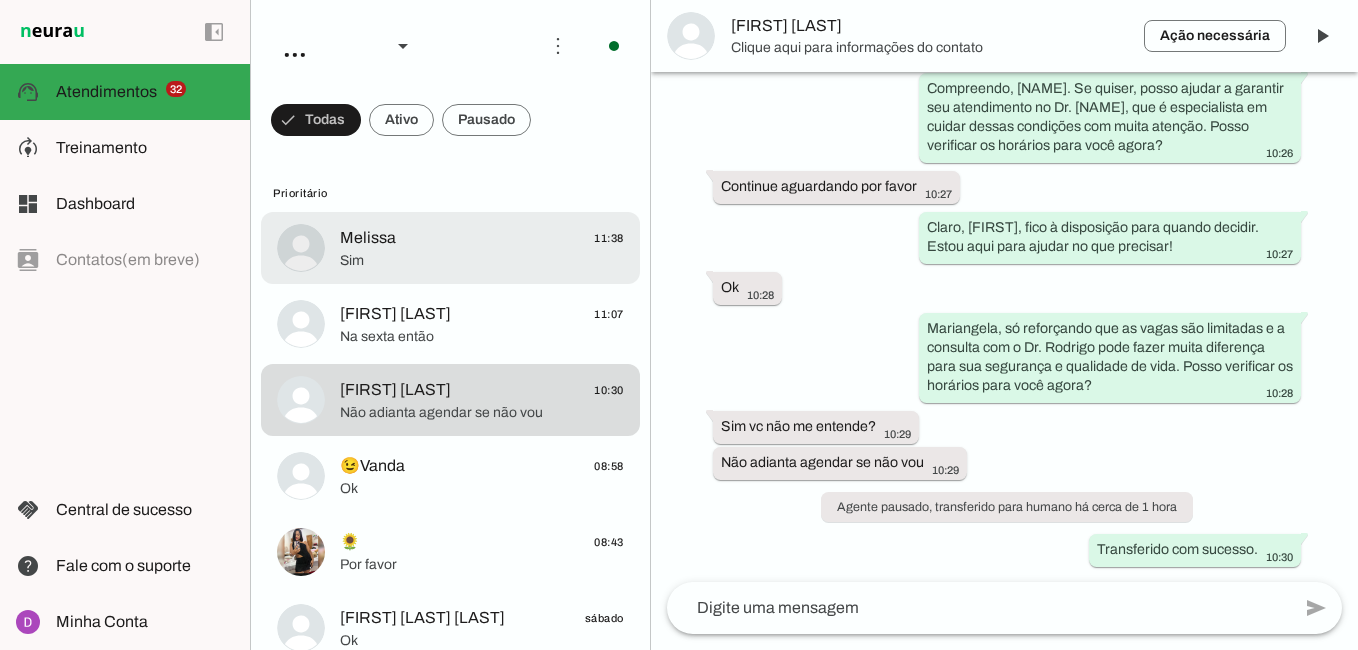 click on "Sim" 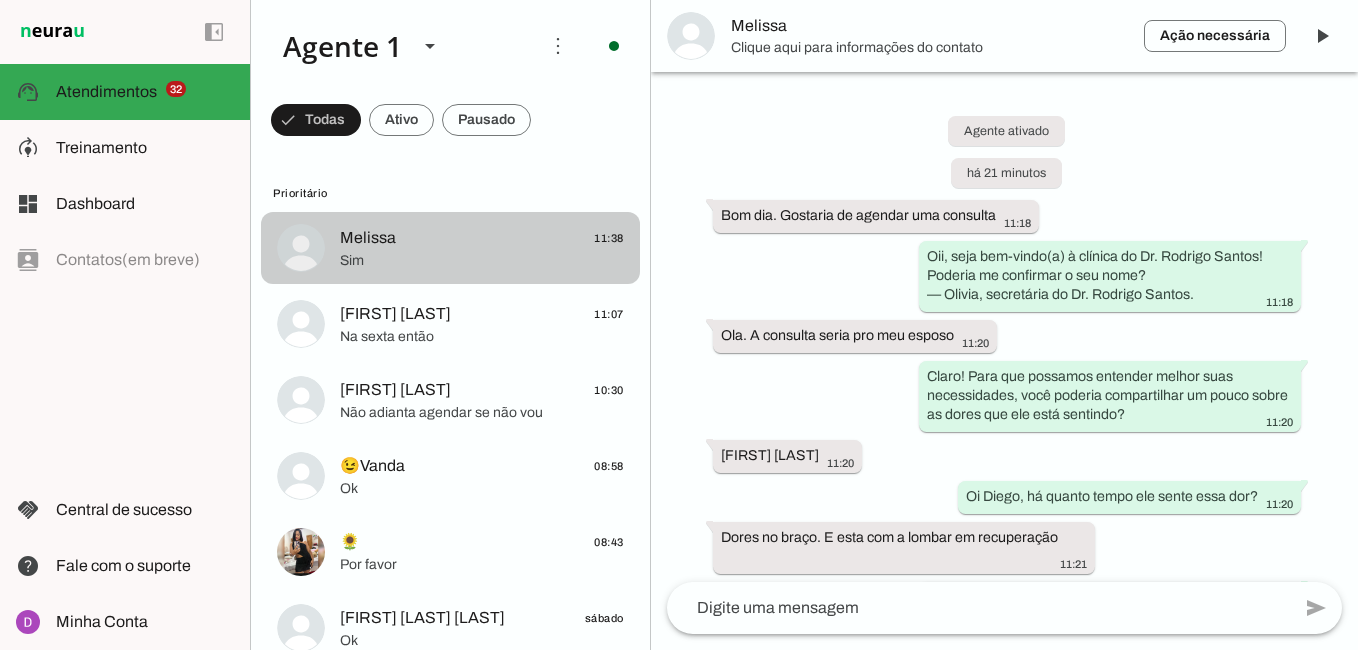 scroll, scrollTop: 847, scrollLeft: 0, axis: vertical 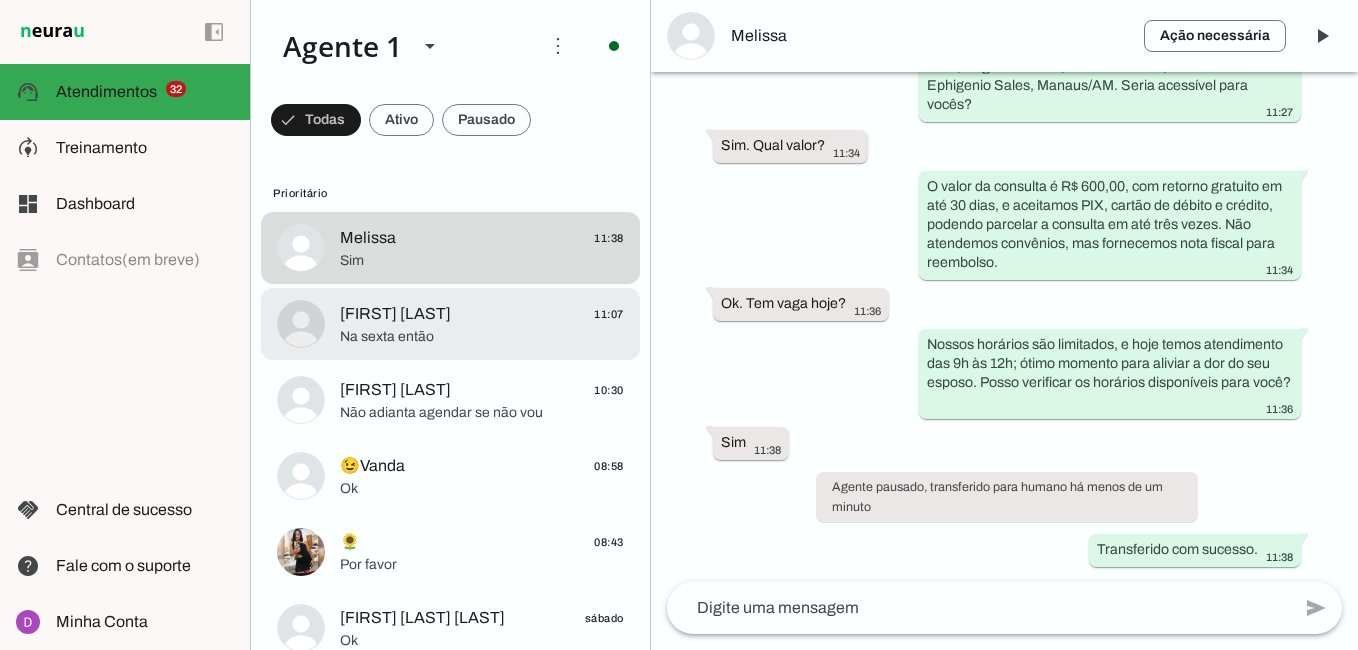 click on "[FIRST] [LAST]" 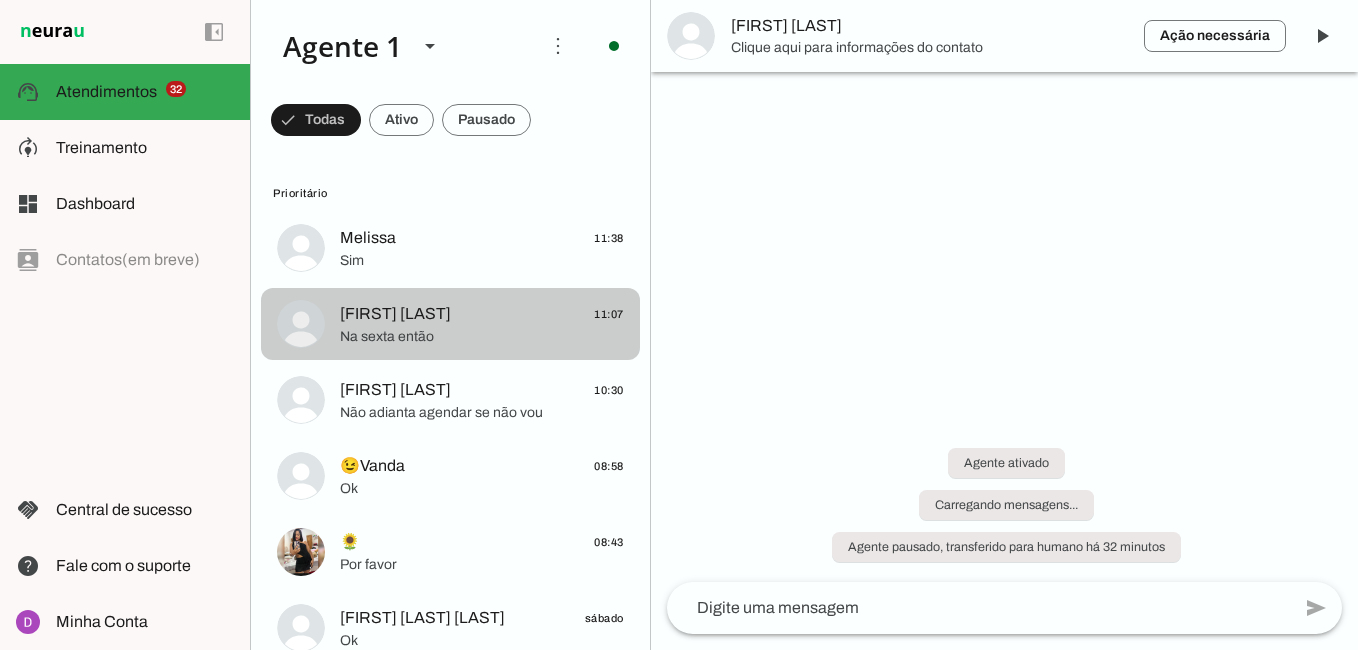 scroll, scrollTop: 770, scrollLeft: 0, axis: vertical 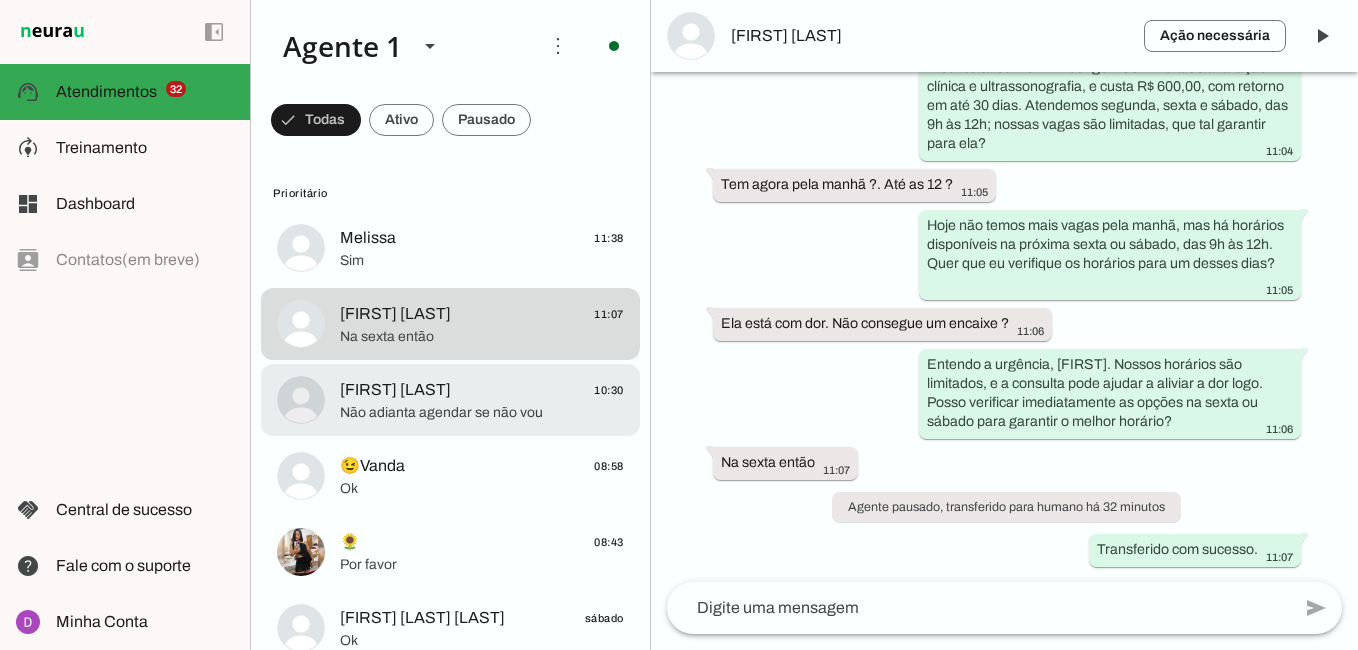 click on "Não adianta agendar se não vou" 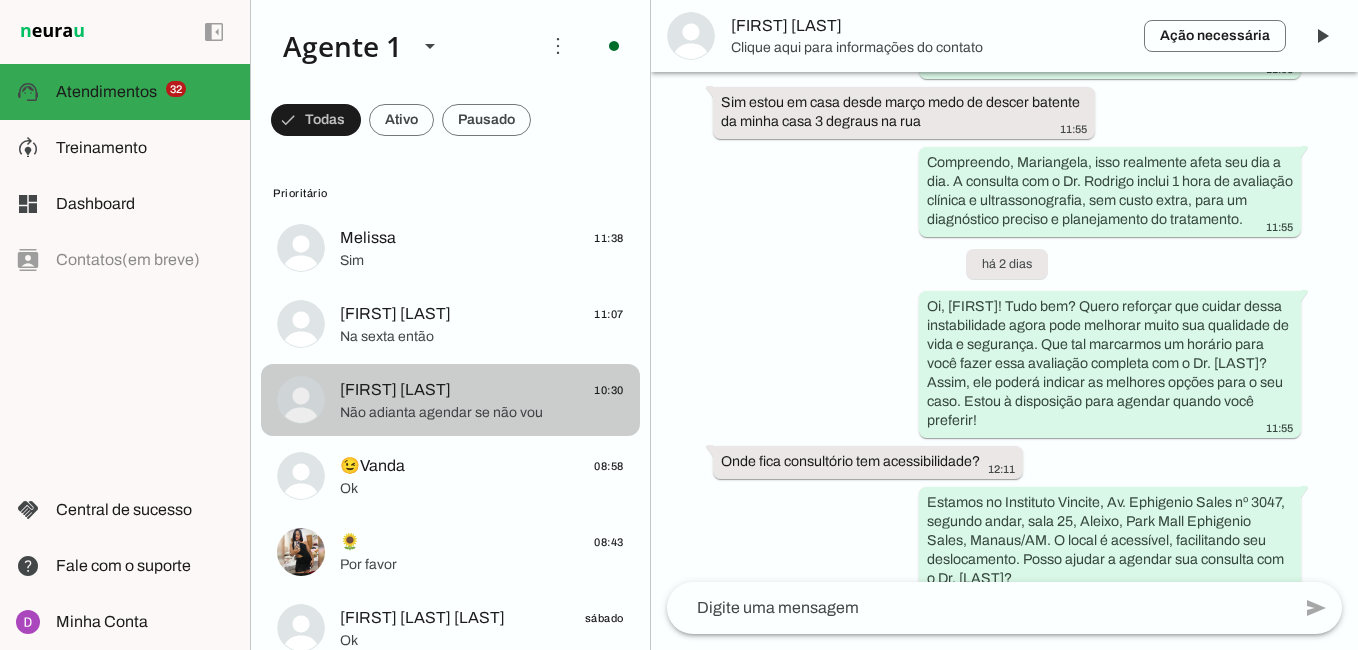 scroll, scrollTop: 3090, scrollLeft: 0, axis: vertical 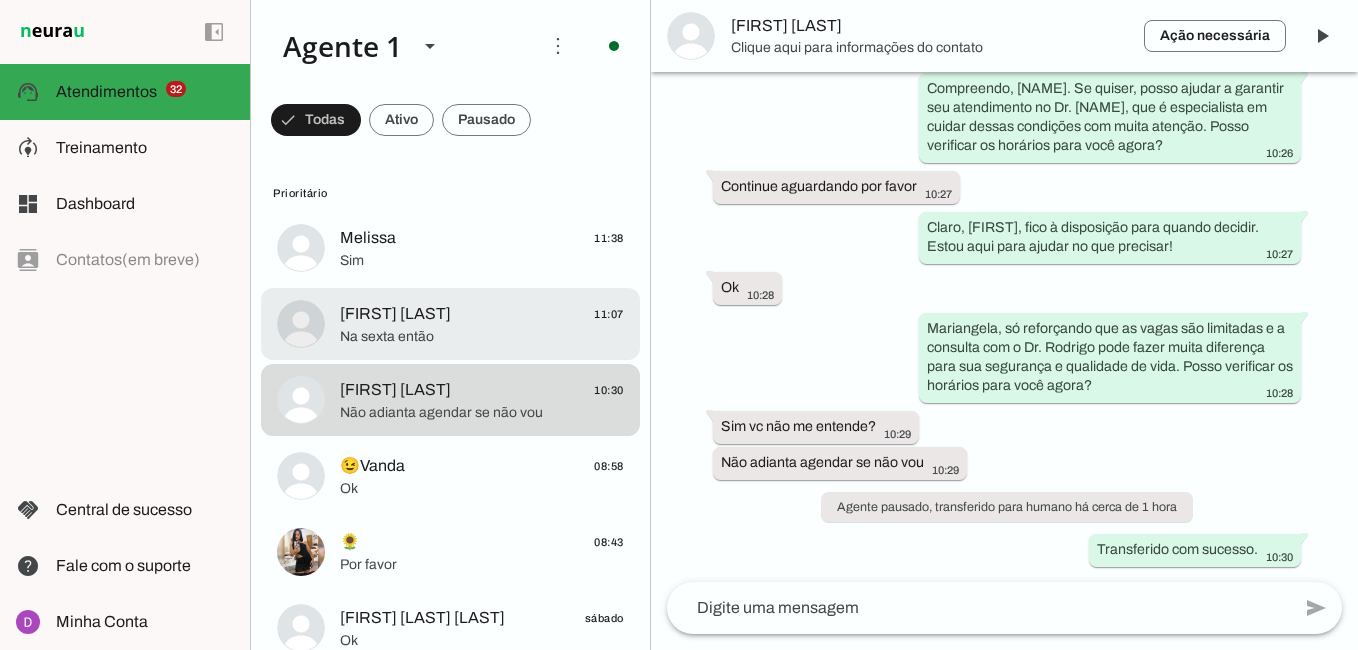 click on "Na sexta então" 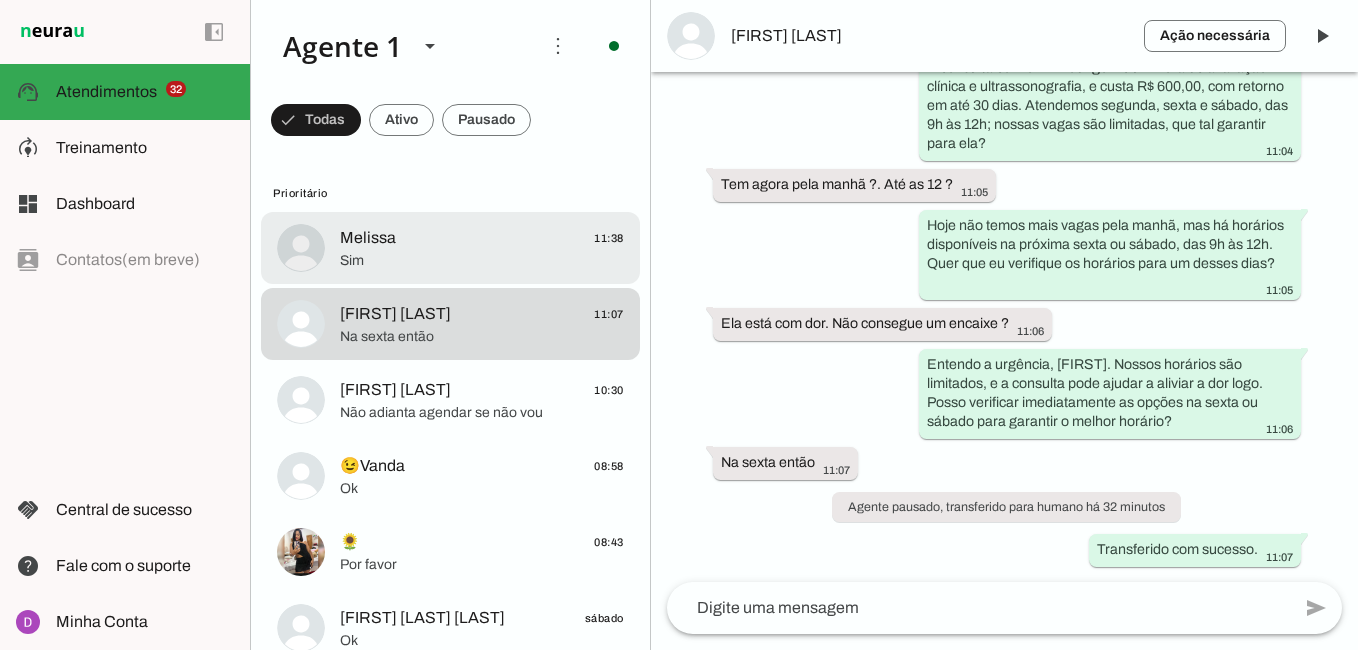 click on "[NAME]
[TIME]" 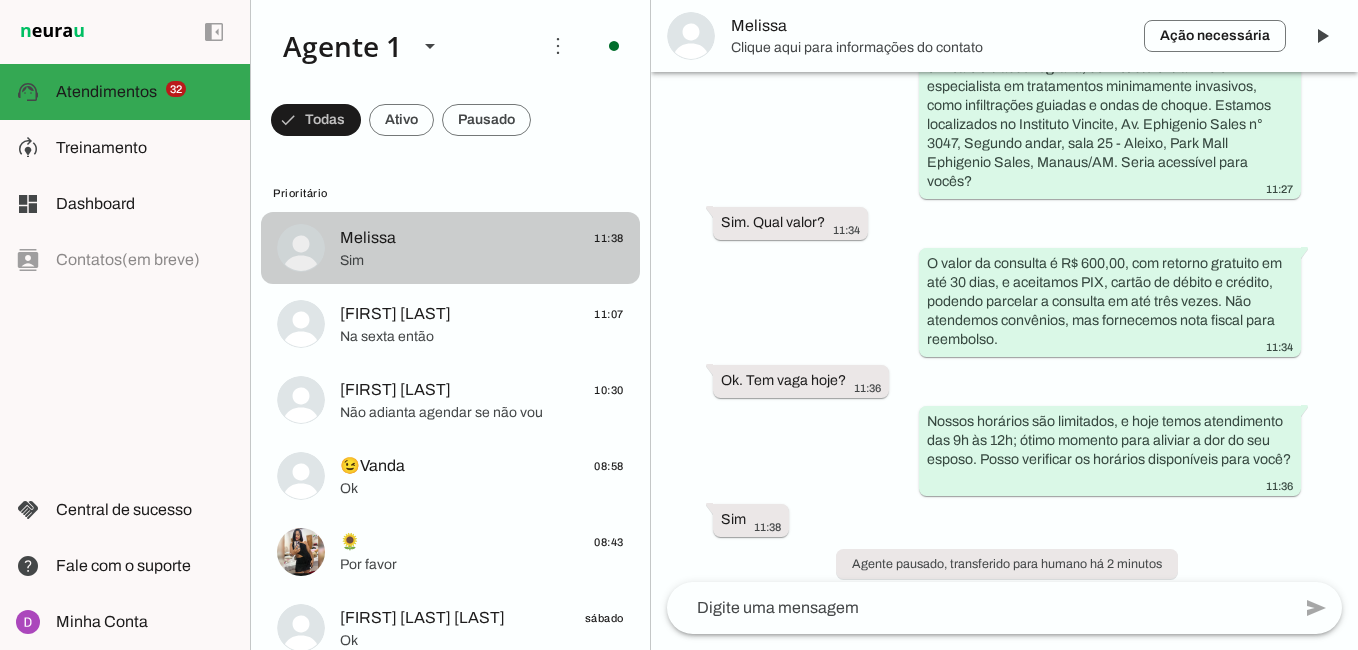 scroll, scrollTop: 827, scrollLeft: 0, axis: vertical 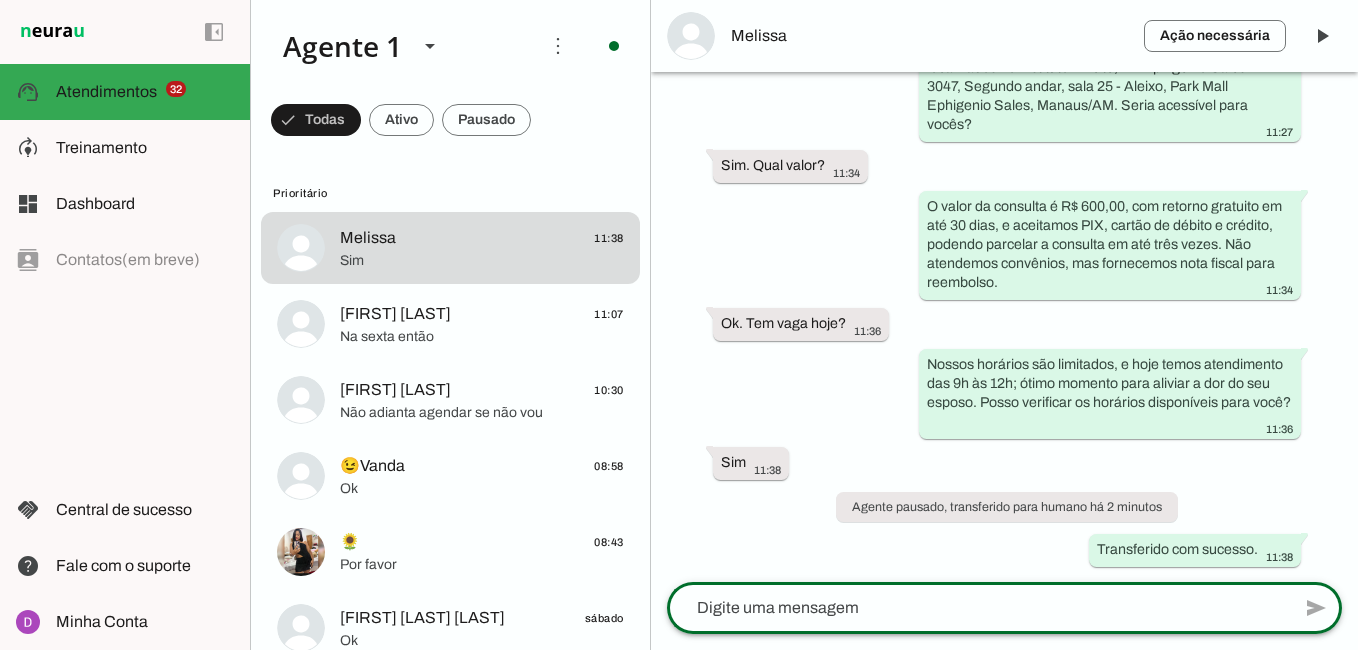 click 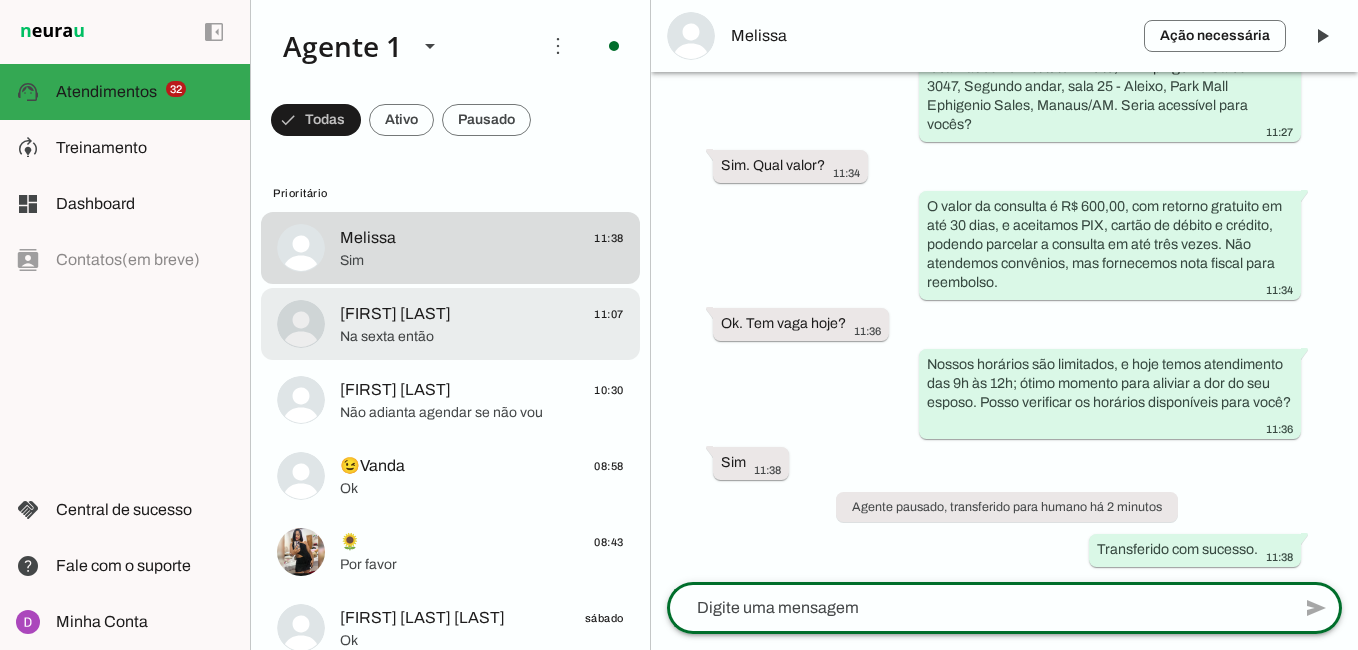 click on "[FIRST] [LAST]" 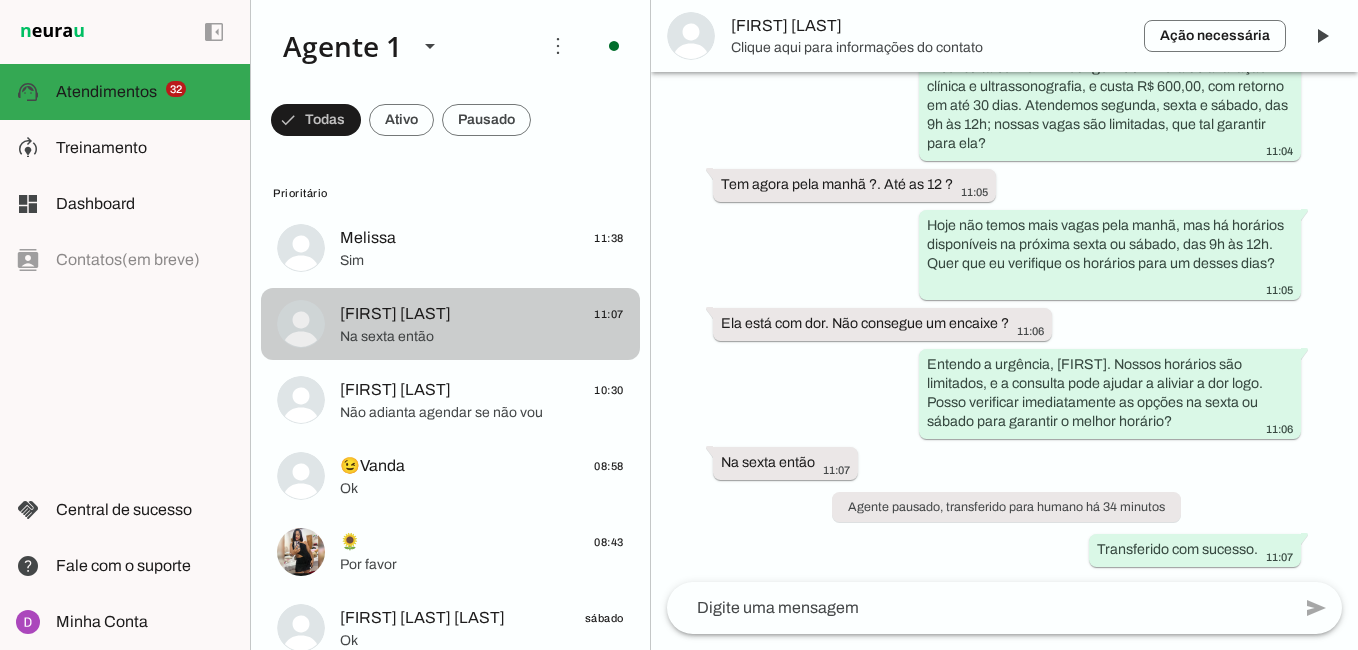 scroll, scrollTop: 770, scrollLeft: 0, axis: vertical 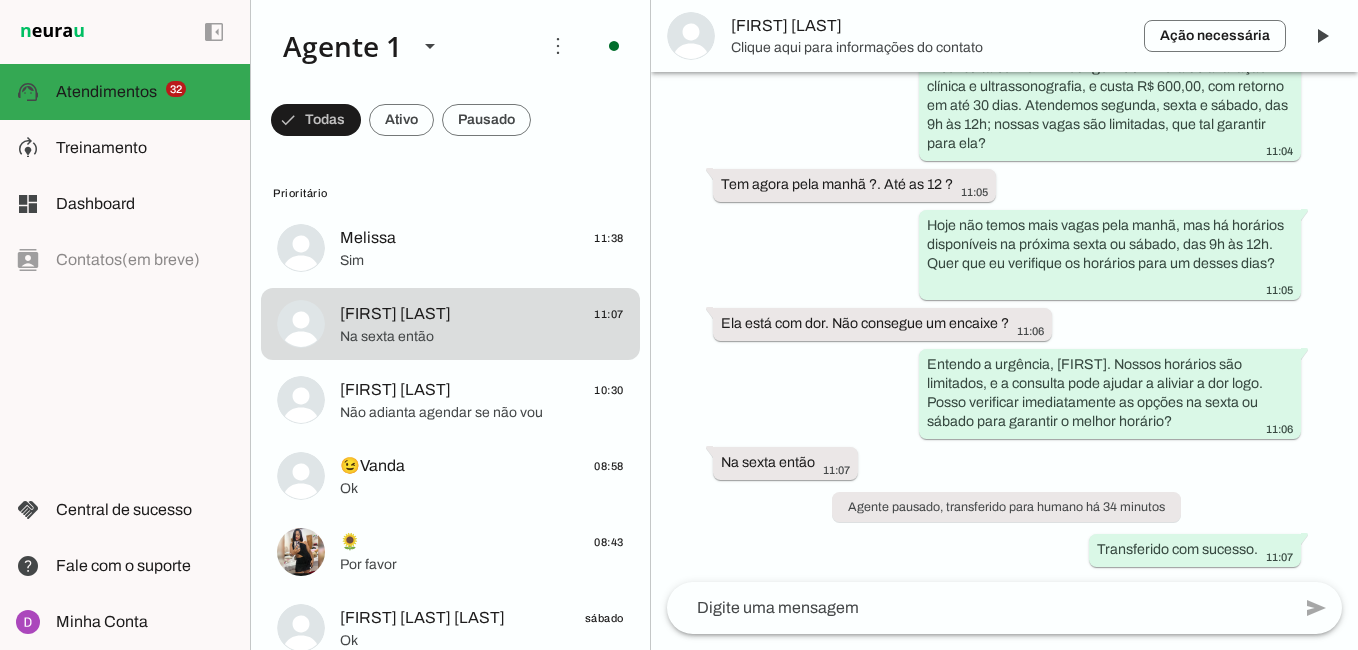 click 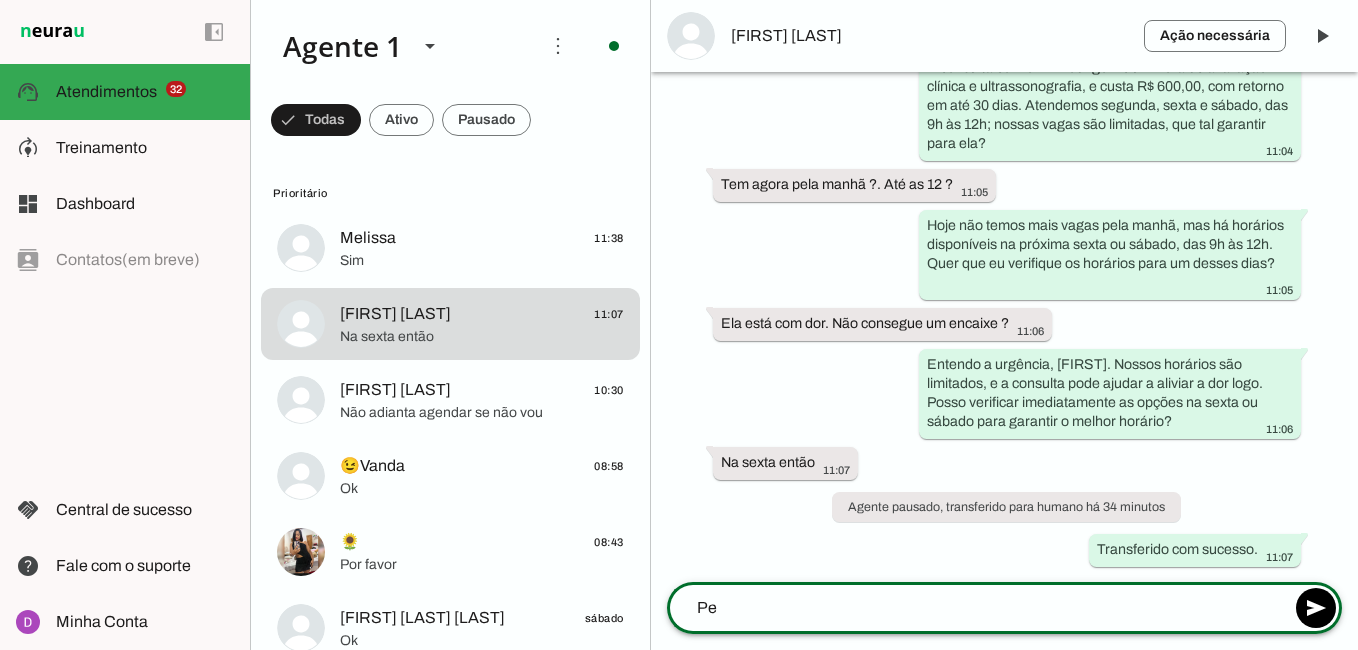 type on "P" 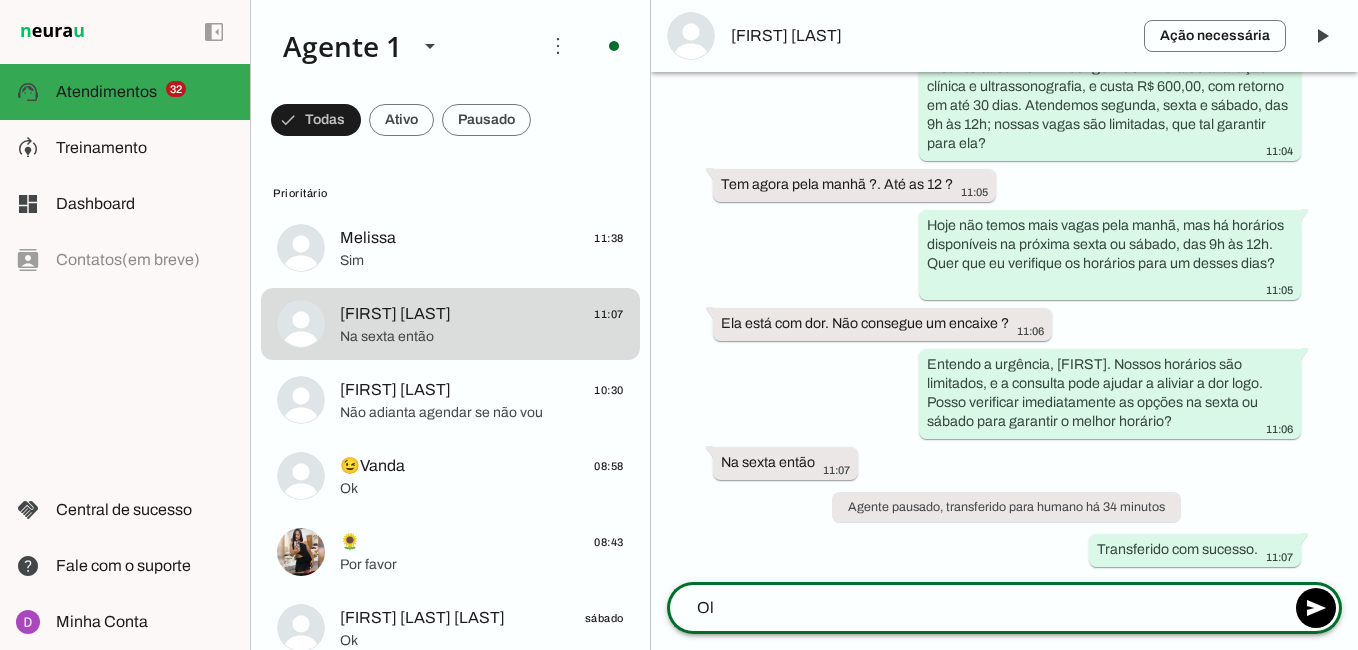 type on "O" 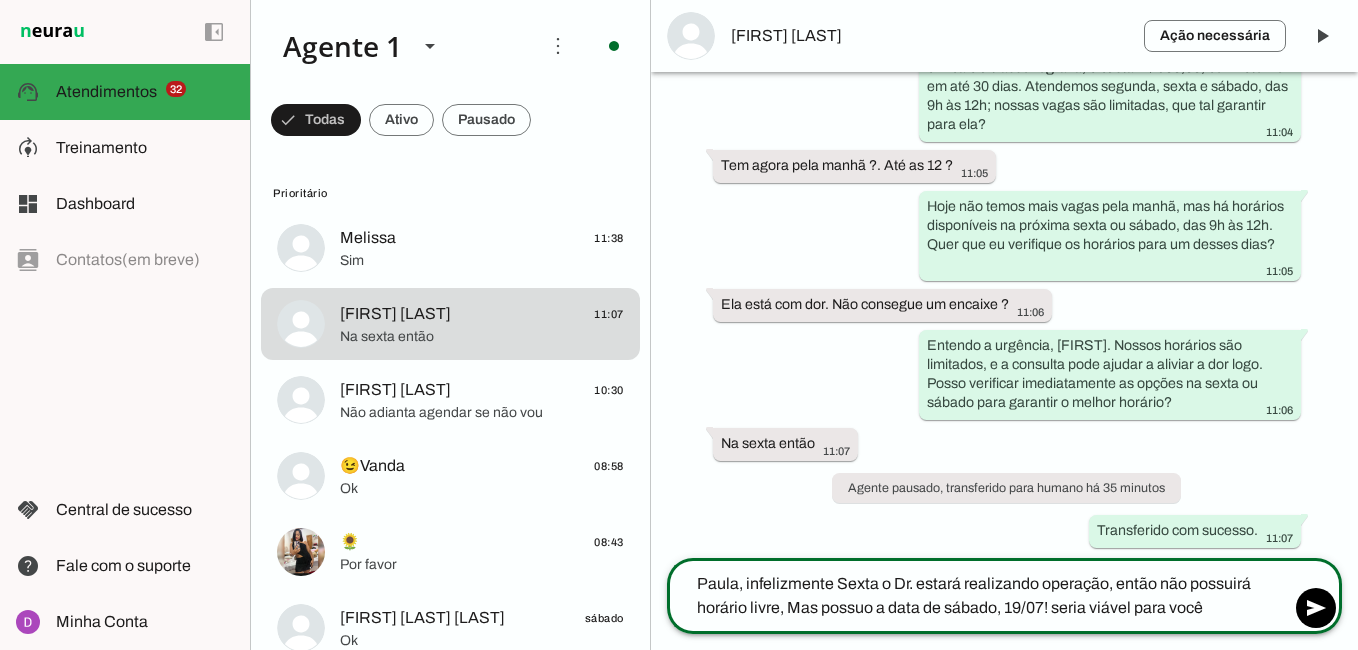 type on "Paula, infelizmente Sexta o Dr. estará realizando operação, então não possuirá horário livre, Mas possuo a data de sábado, 19/07! seria viável para você?" 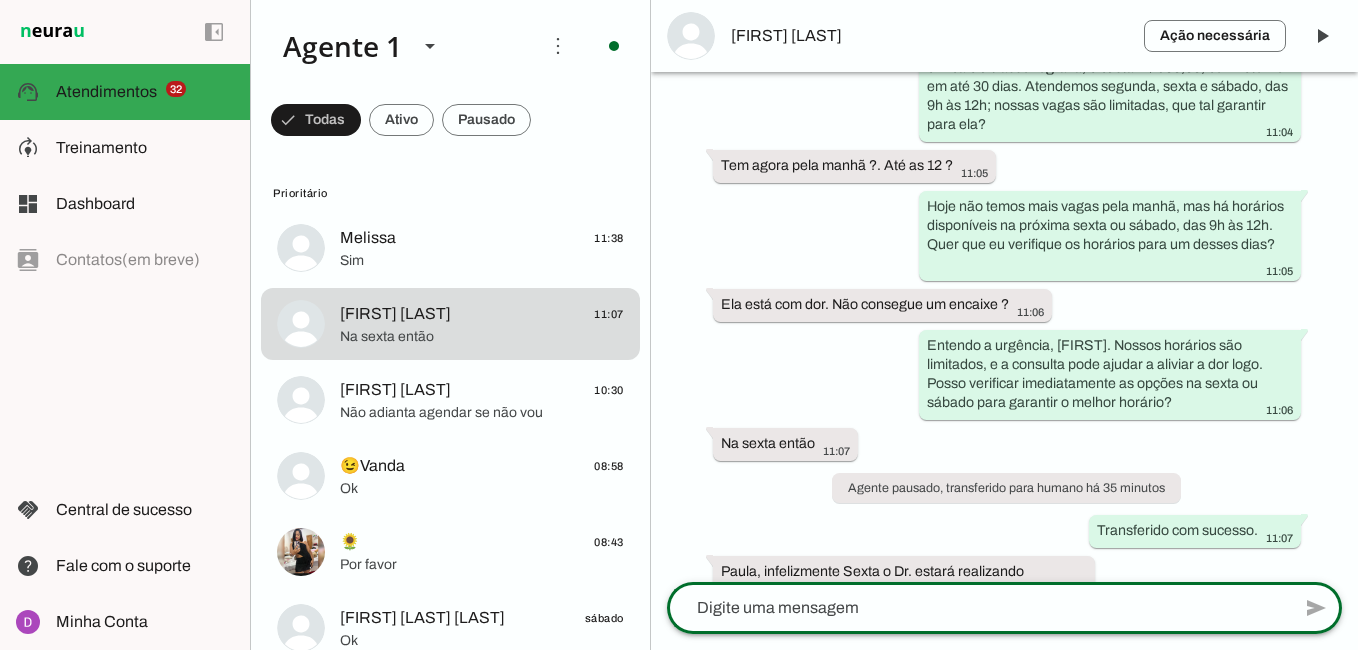 scroll, scrollTop: 849, scrollLeft: 0, axis: vertical 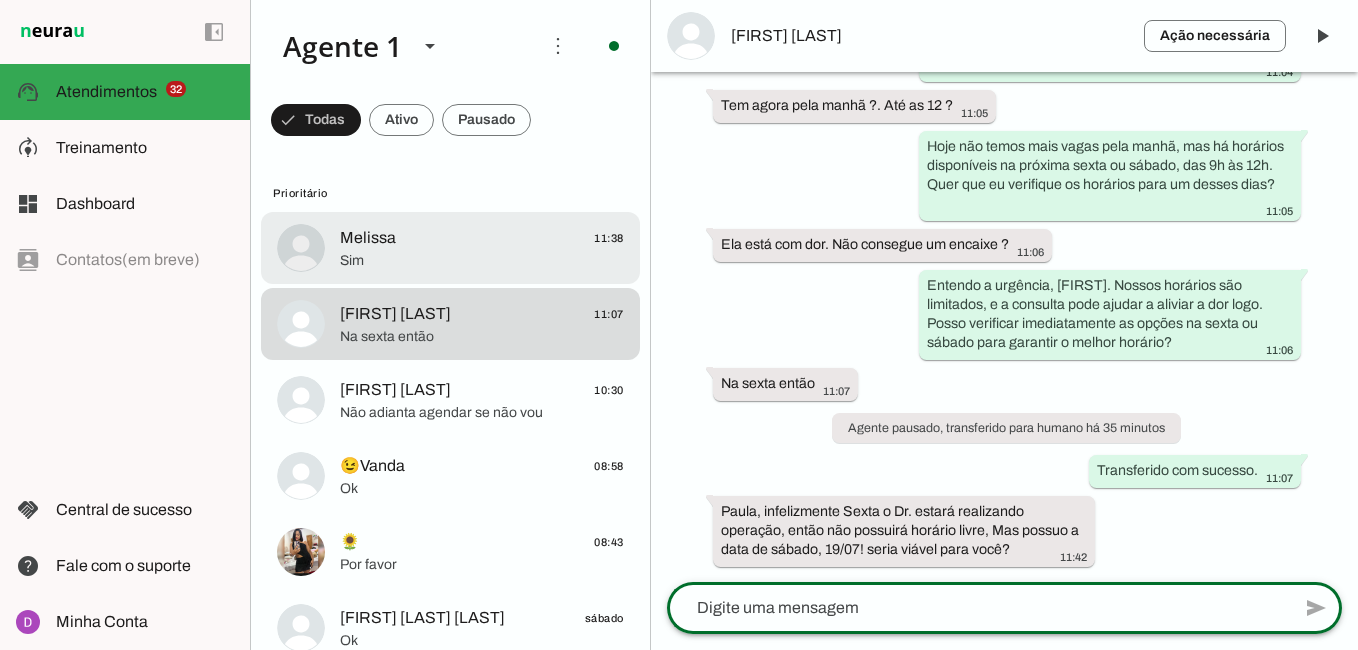 click on "[NAME]
[TIME]" 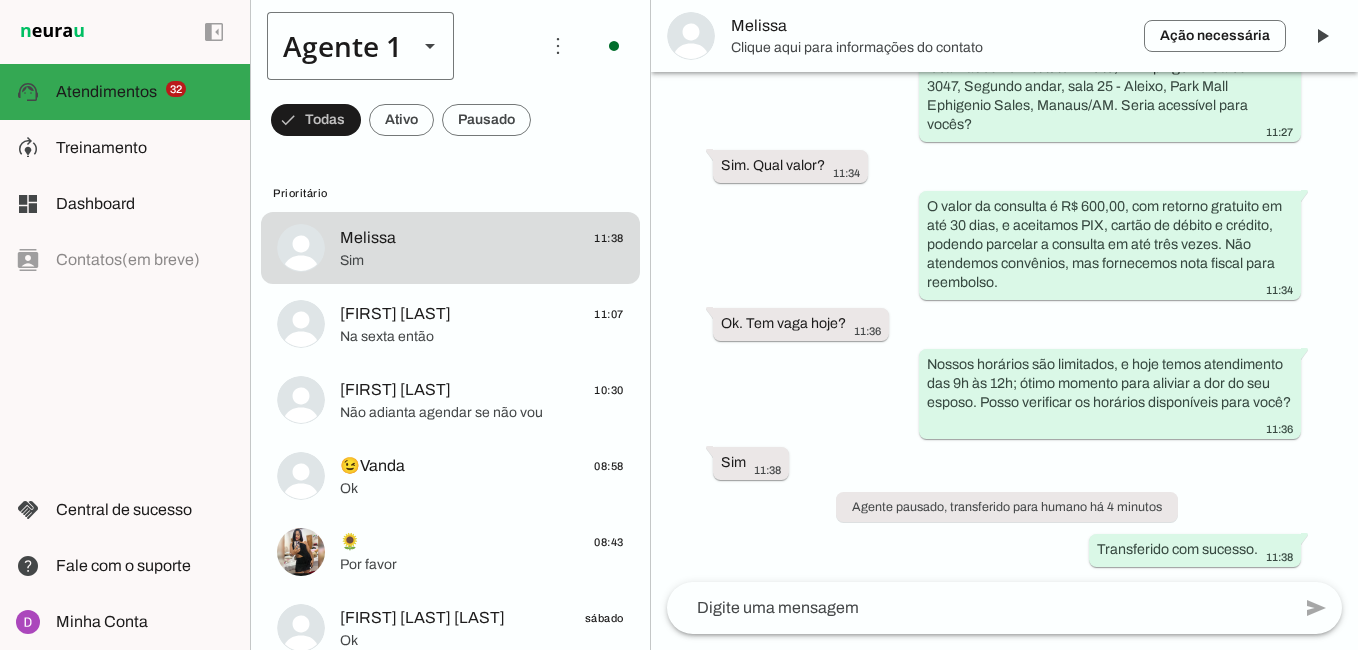 scroll, scrollTop: 827, scrollLeft: 0, axis: vertical 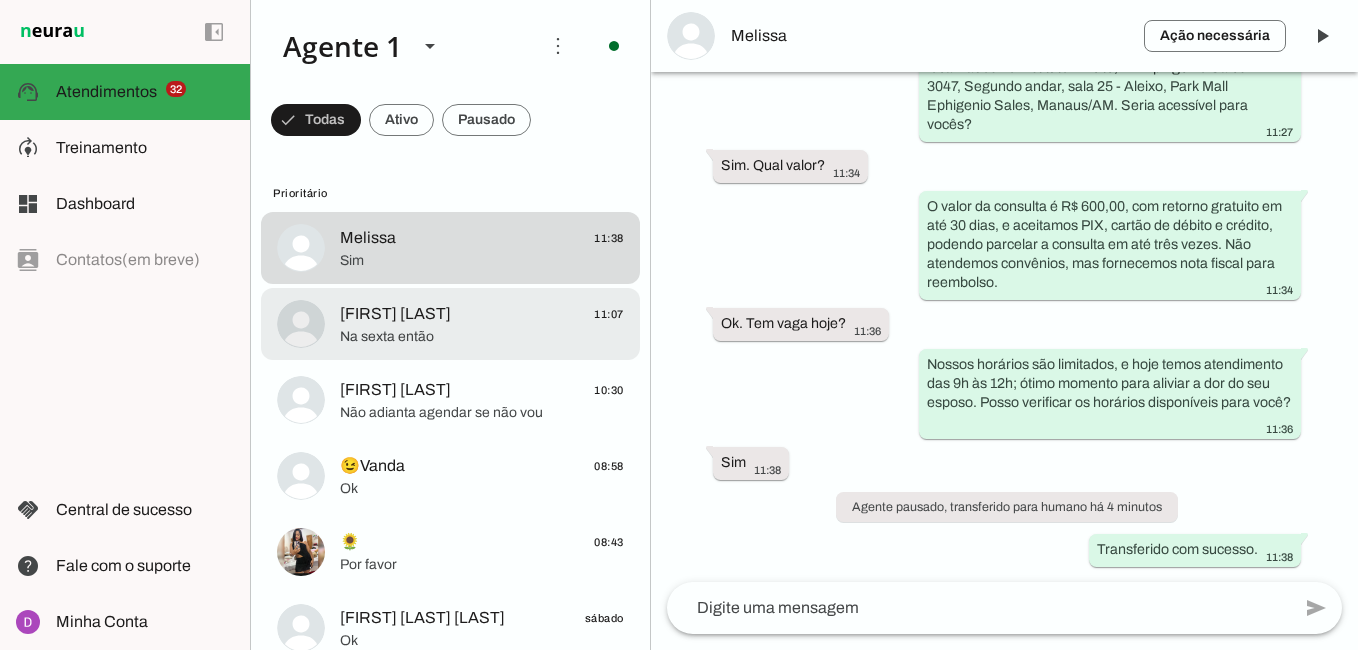 click on "[FIRST] [LAST]
[TIME]" 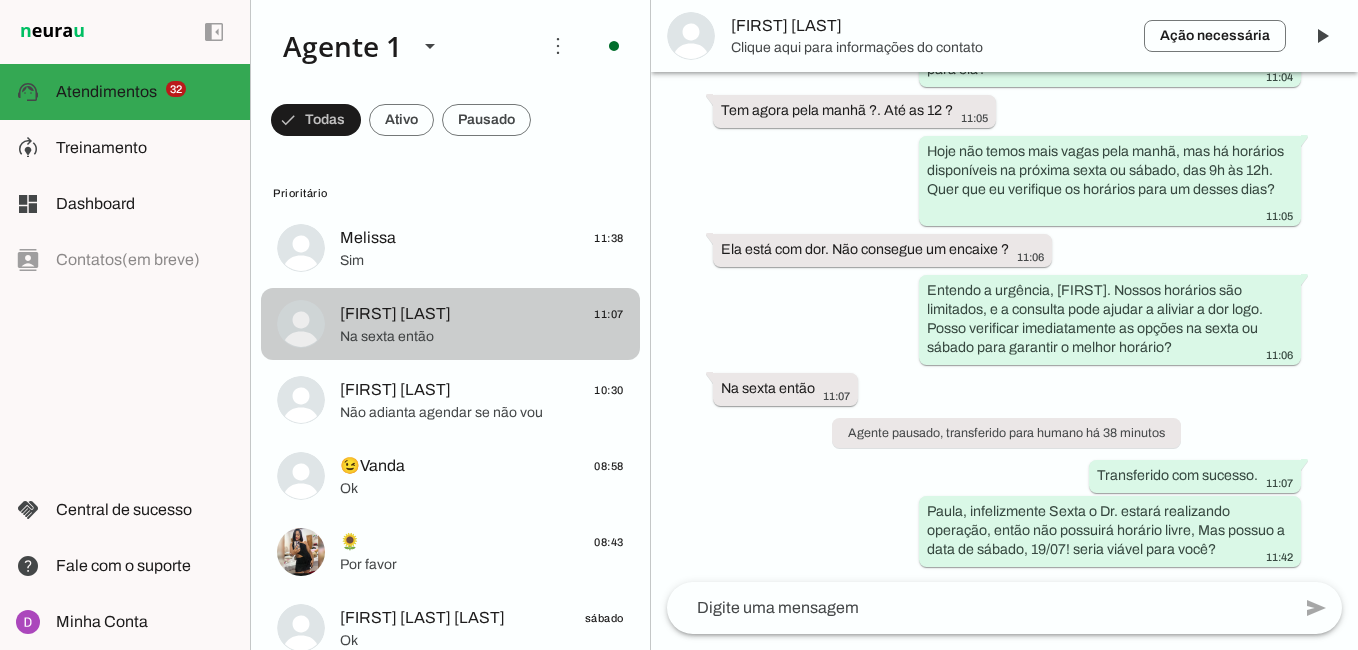 scroll, scrollTop: 844, scrollLeft: 0, axis: vertical 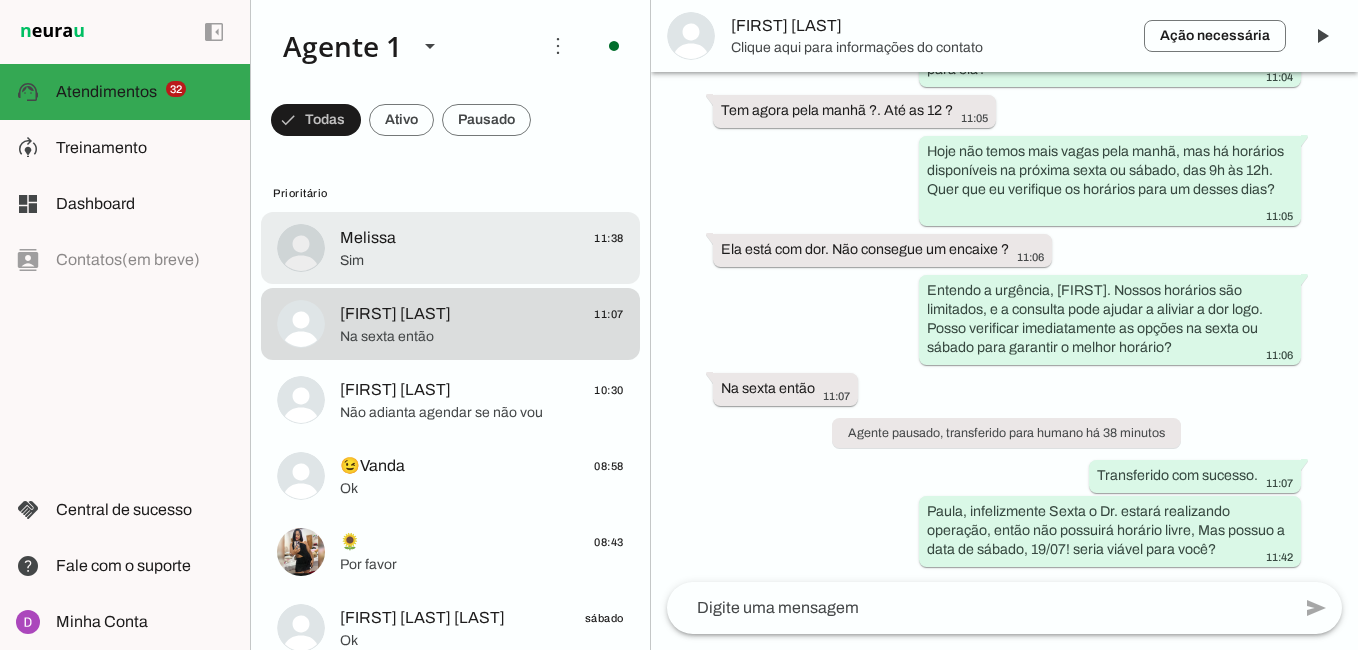 click at bounding box center (482, 248) 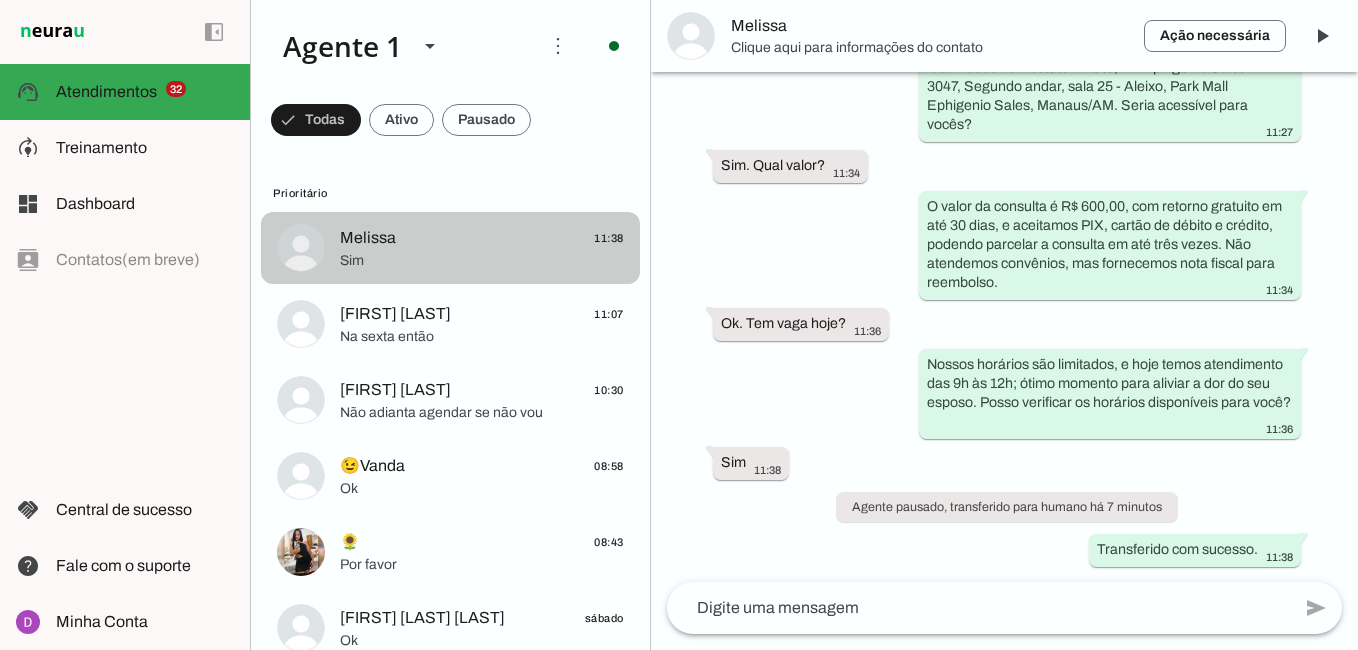 scroll, scrollTop: 827, scrollLeft: 0, axis: vertical 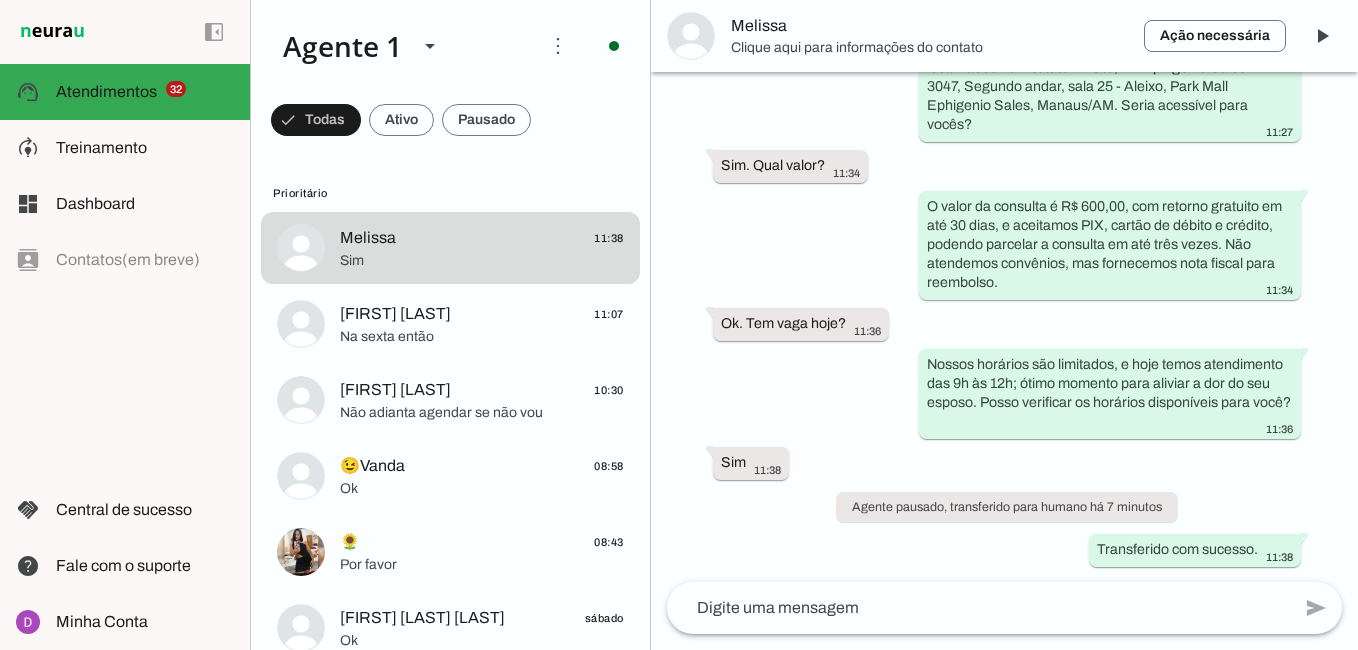 click 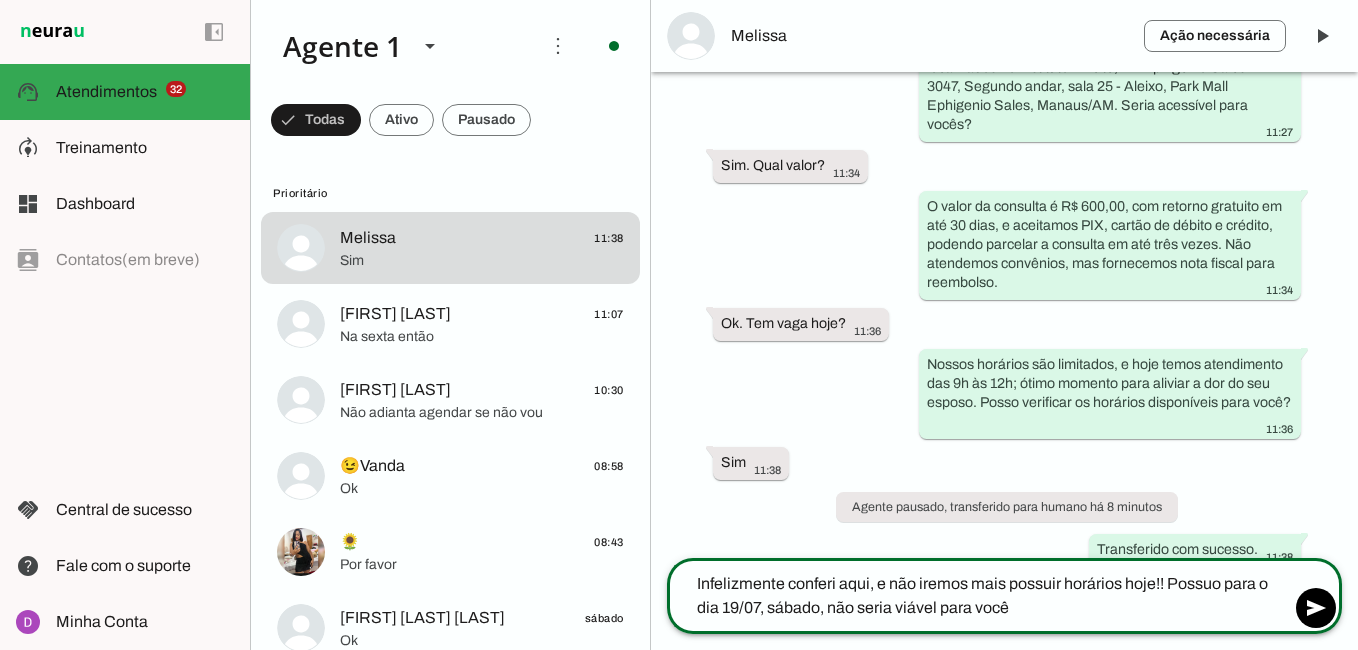 type on "Infelizmente conferi aqui, e não iremos mais possuir horários hoje!! Possuo para o dia 19/07, sábado, não seria viável para você?" 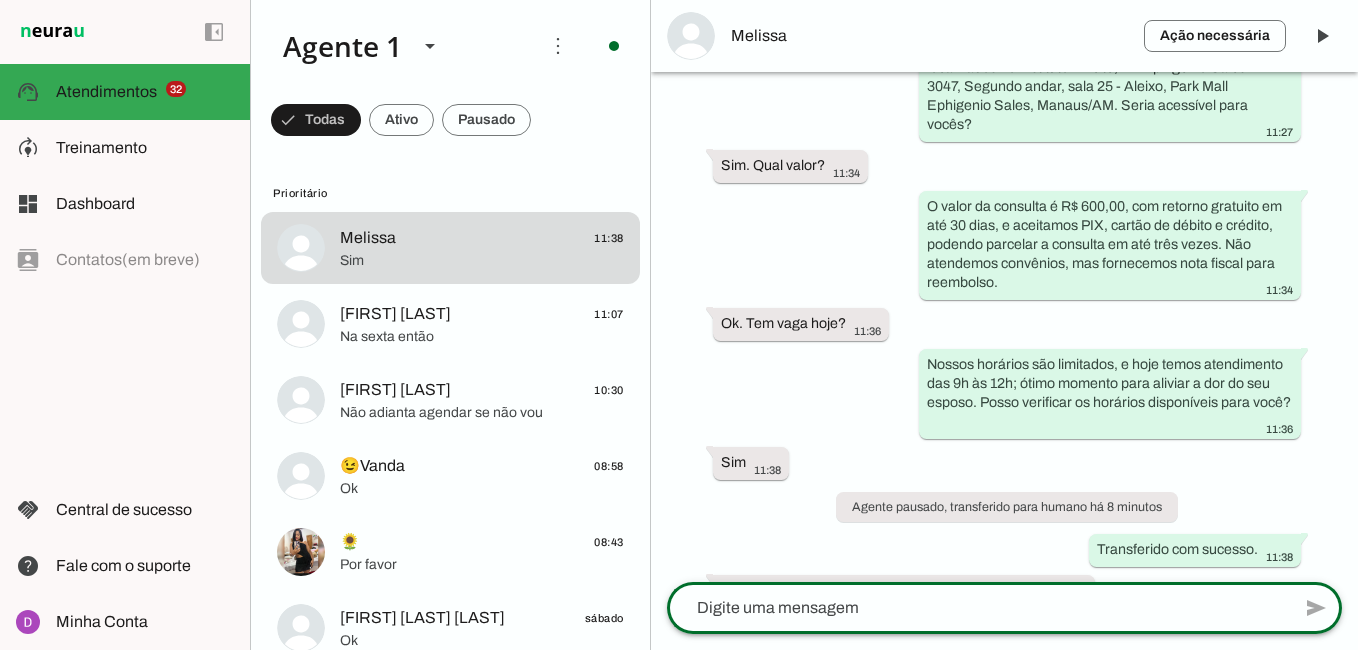 scroll, scrollTop: 906, scrollLeft: 0, axis: vertical 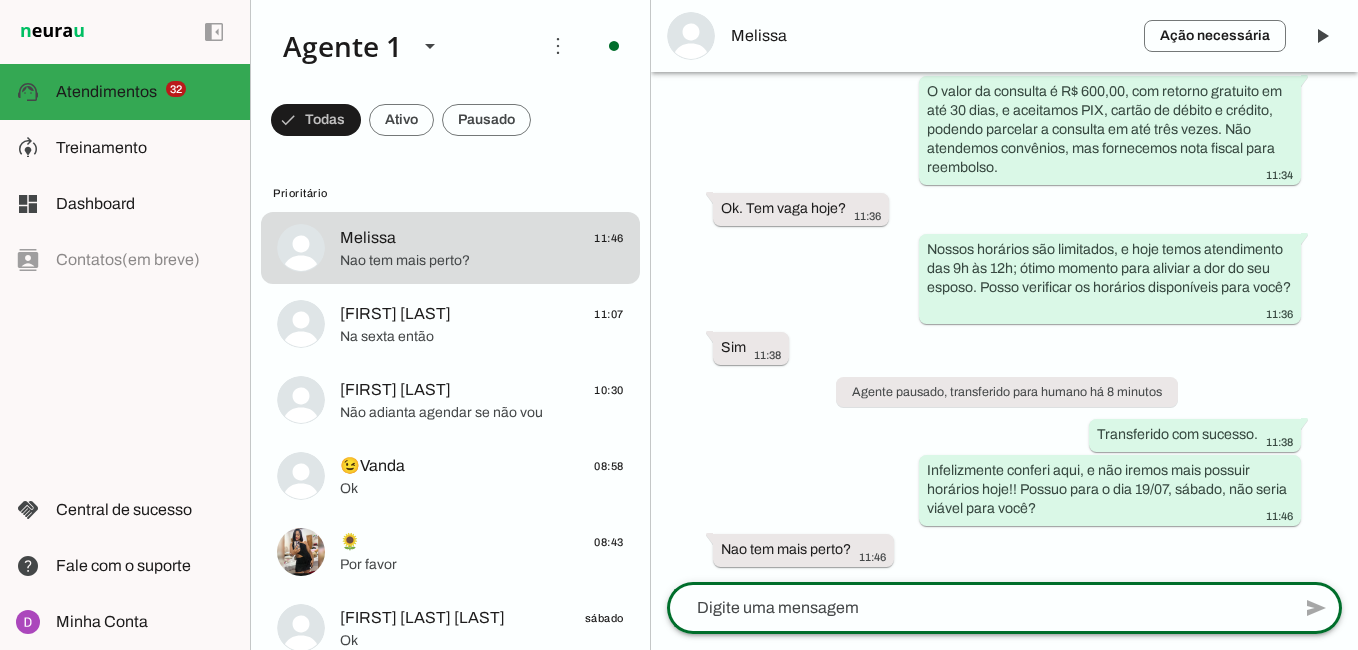 click 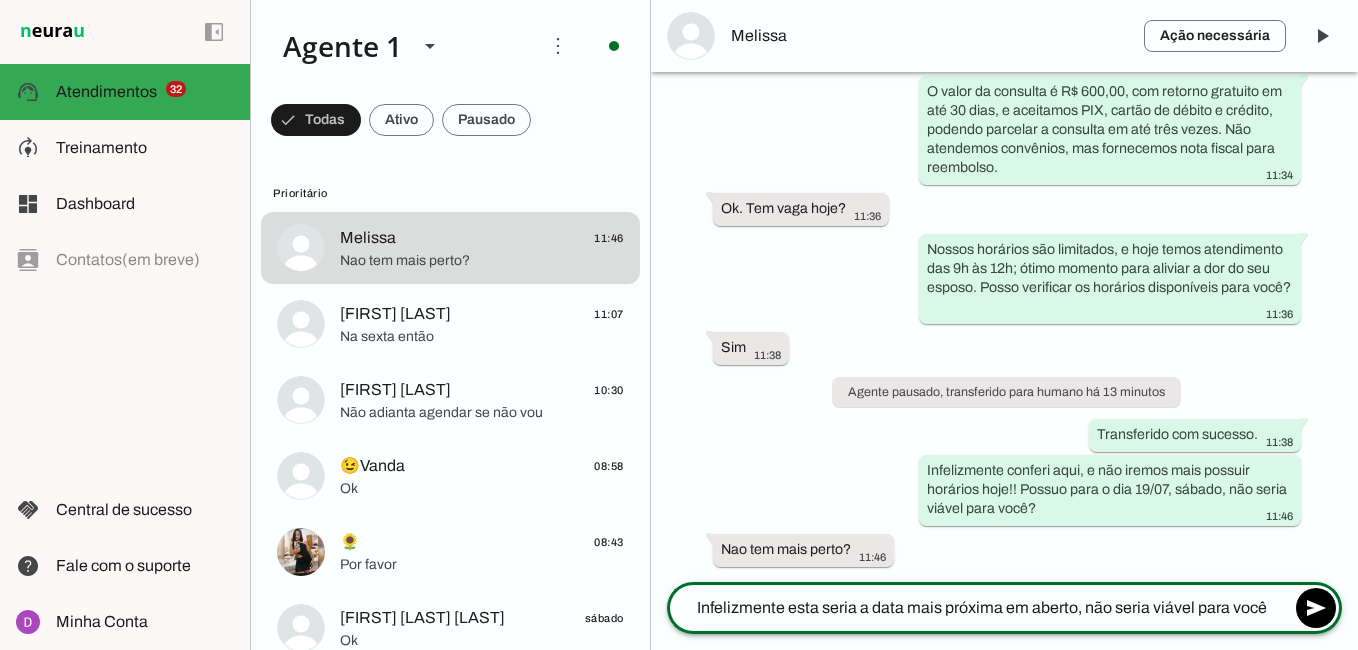 type on "Infelizmente esta seria a data mais próxima em aberto, não seria viável para você?" 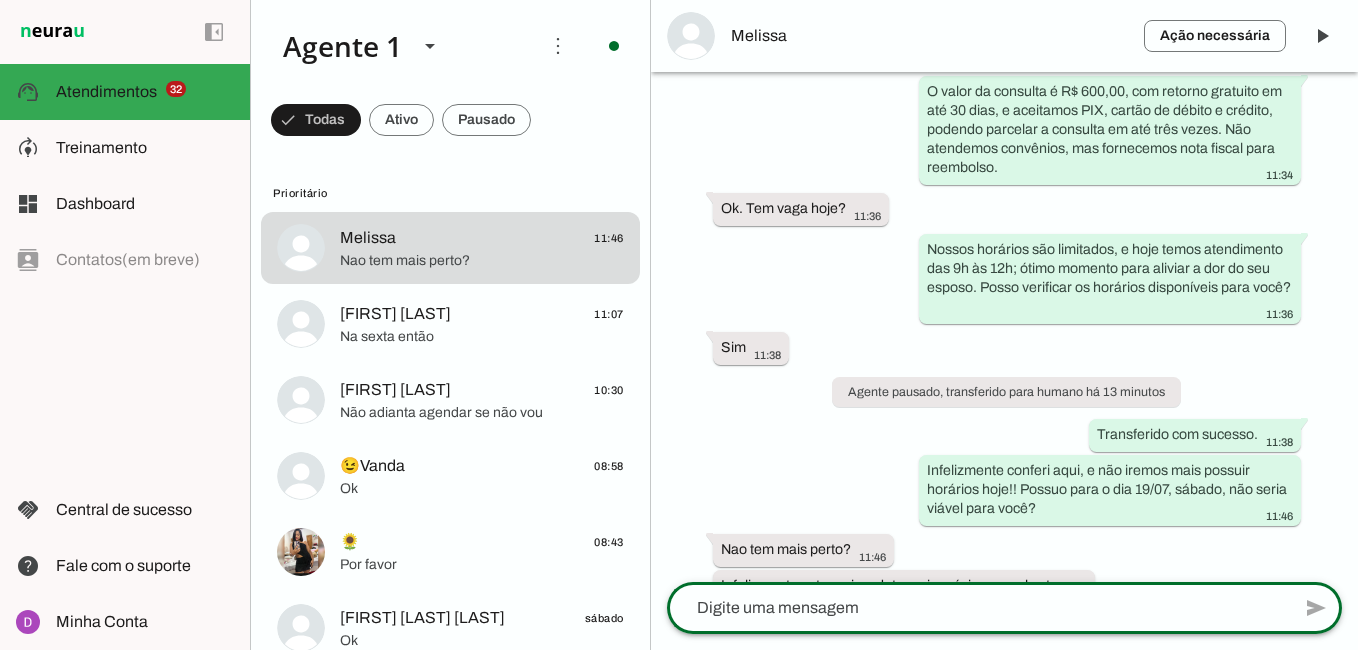 scroll, scrollTop: 997, scrollLeft: 0, axis: vertical 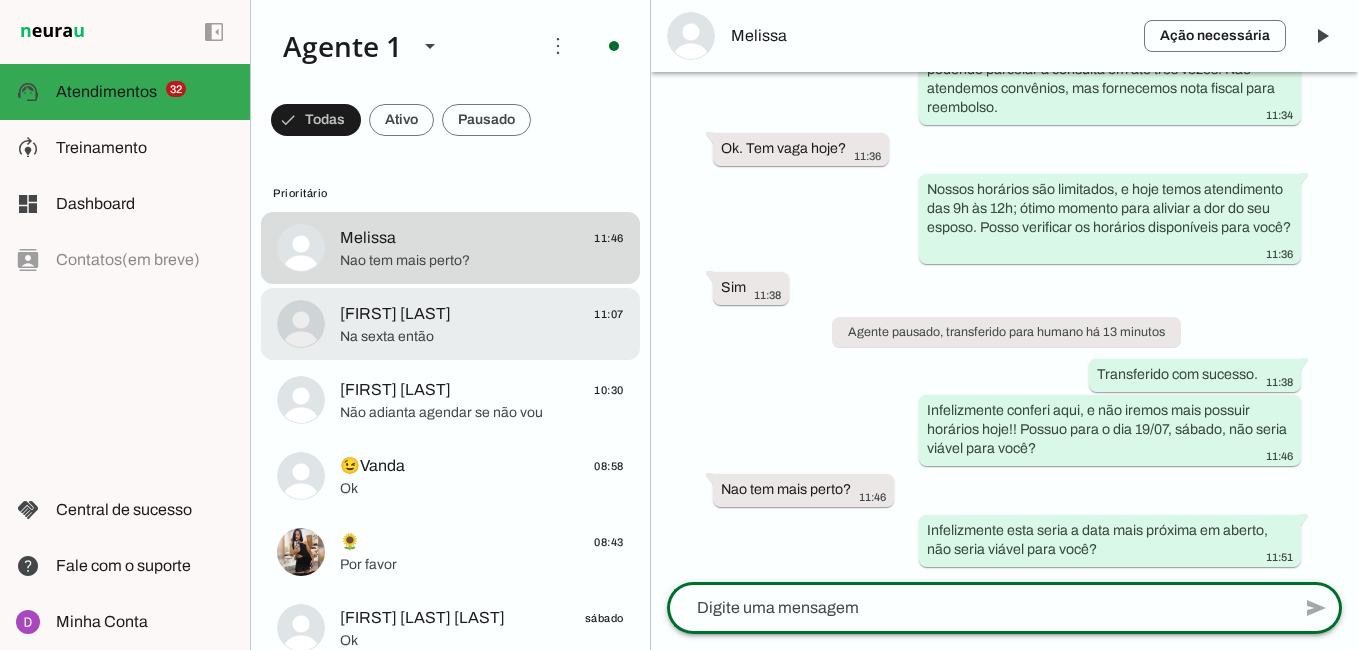 click on "Na sexta então" 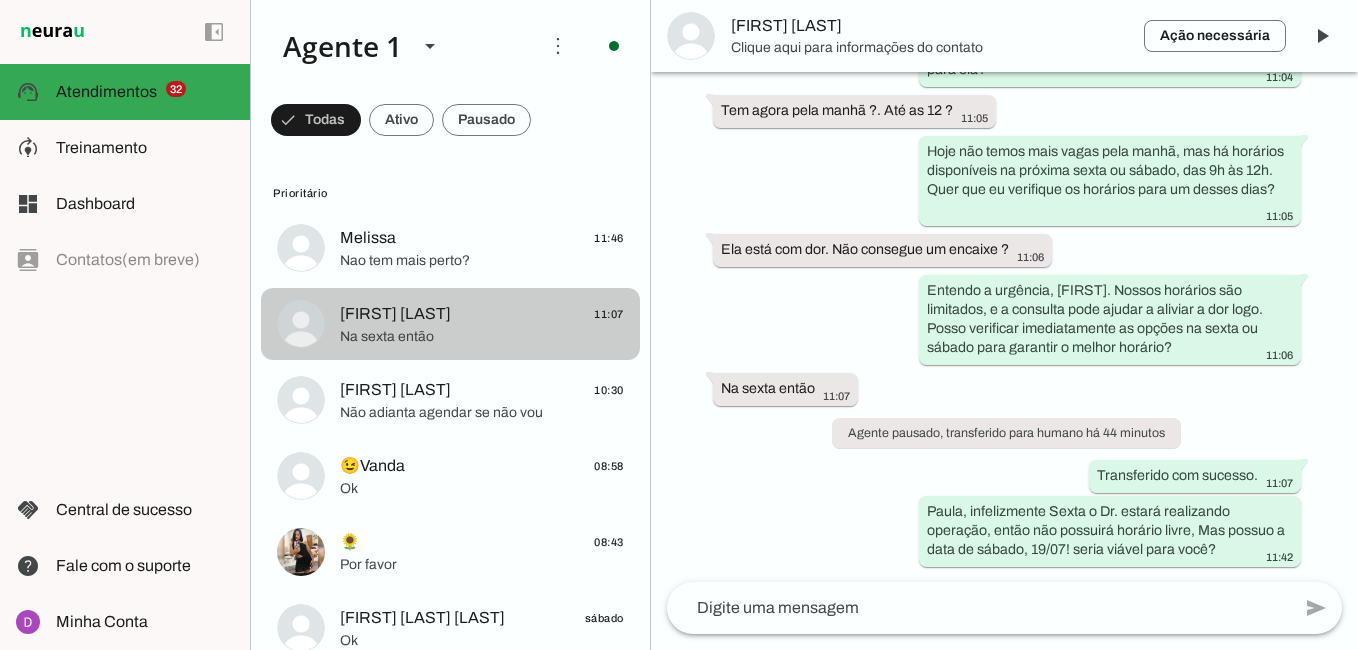 scroll, scrollTop: 844, scrollLeft: 0, axis: vertical 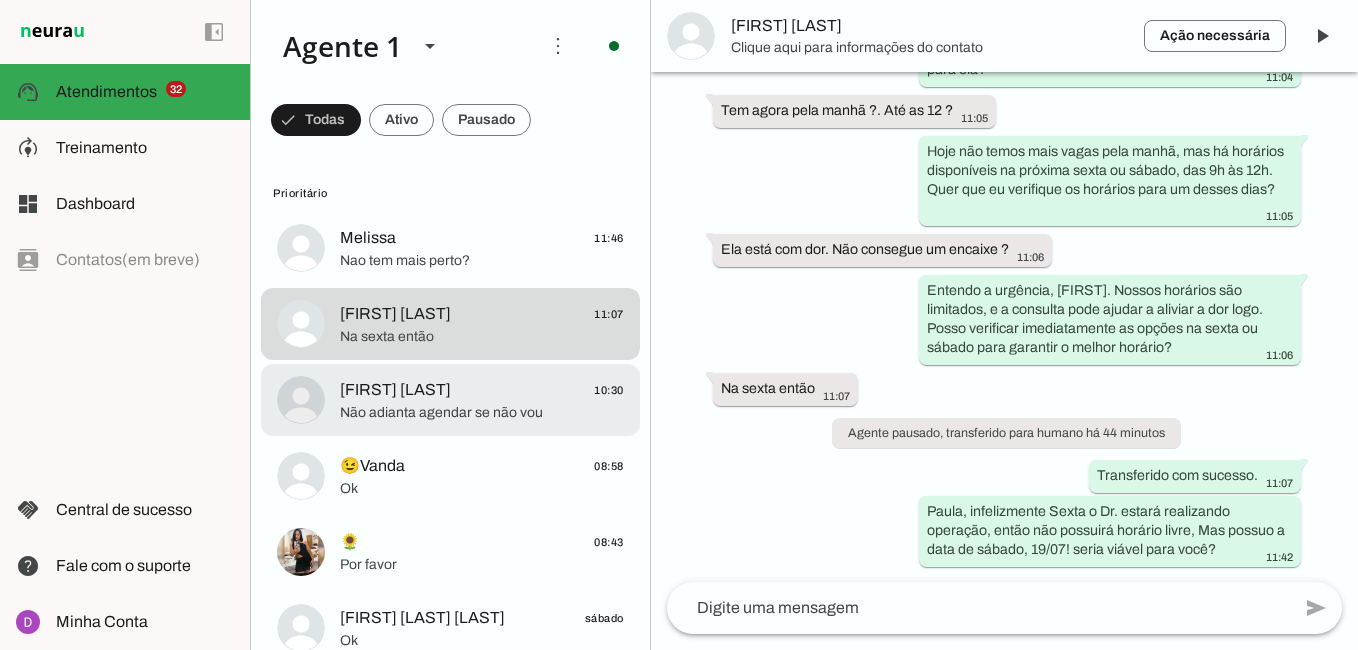 click on "[FIRST] [LAST]
[TIME]" 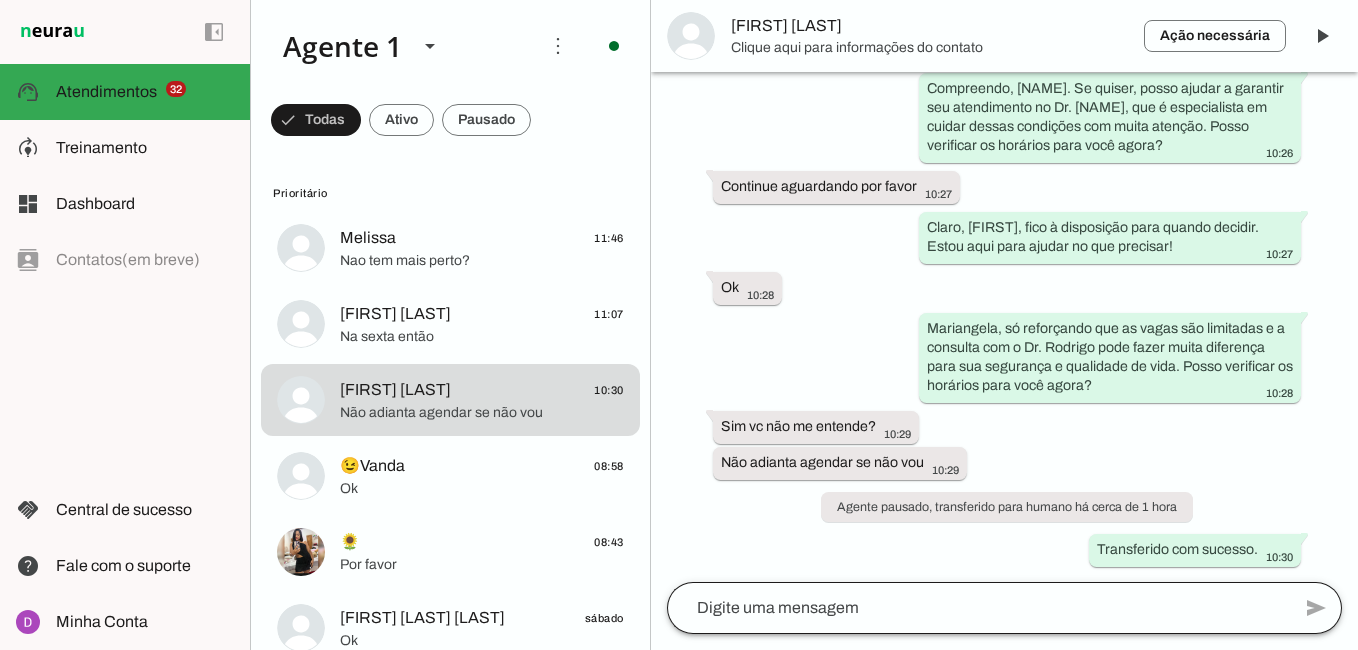 click 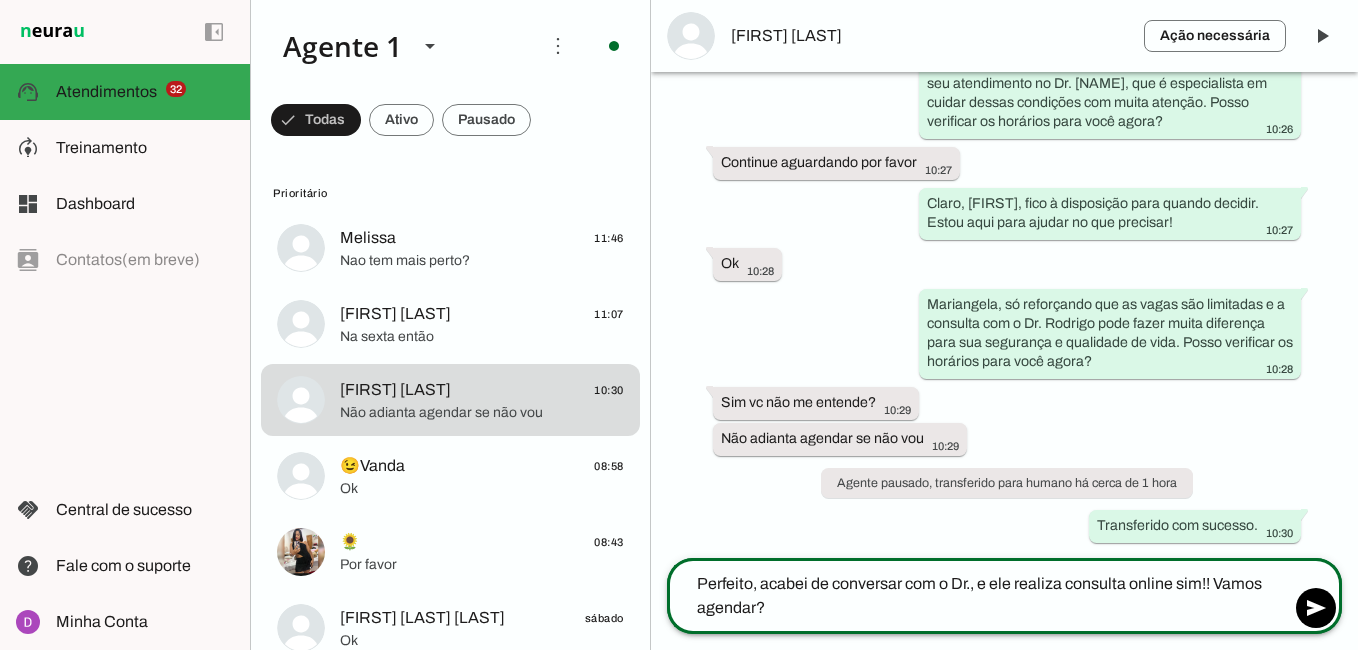 type on "Perfeito, acabei de conversar com o Dr., e ele realiza consulta online sim!! Vamos agendar??" 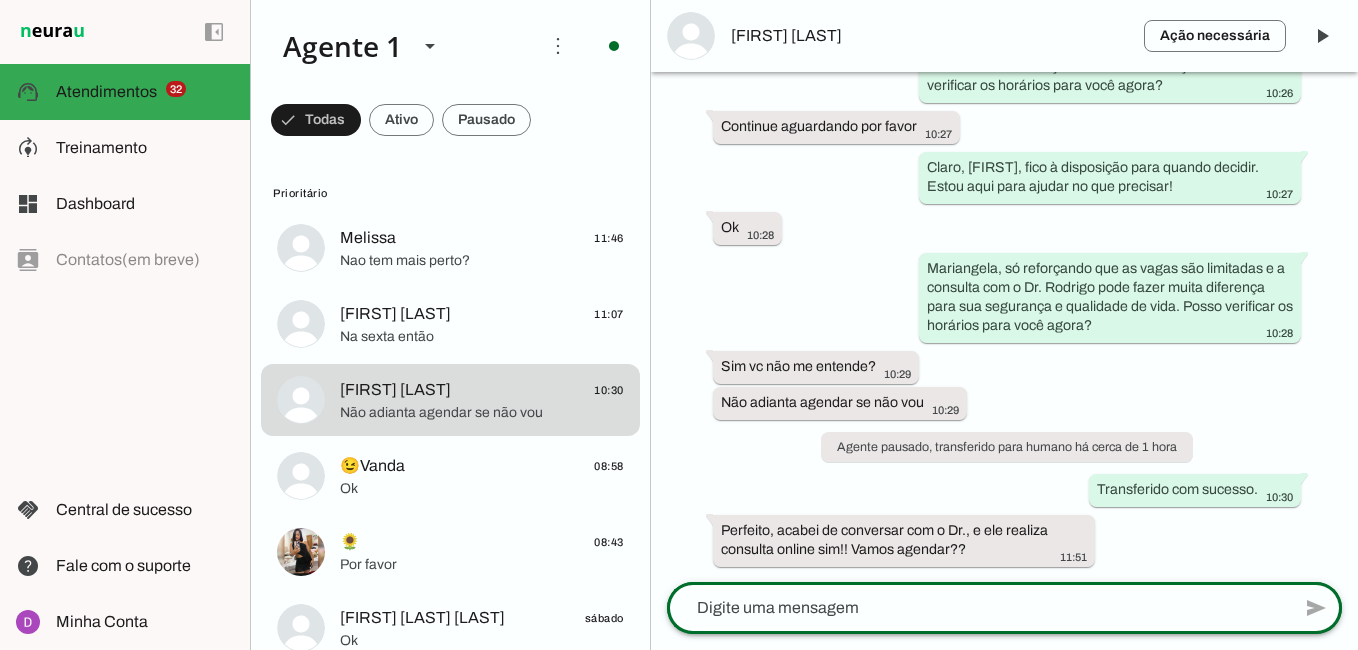 scroll, scrollTop: 3150, scrollLeft: 0, axis: vertical 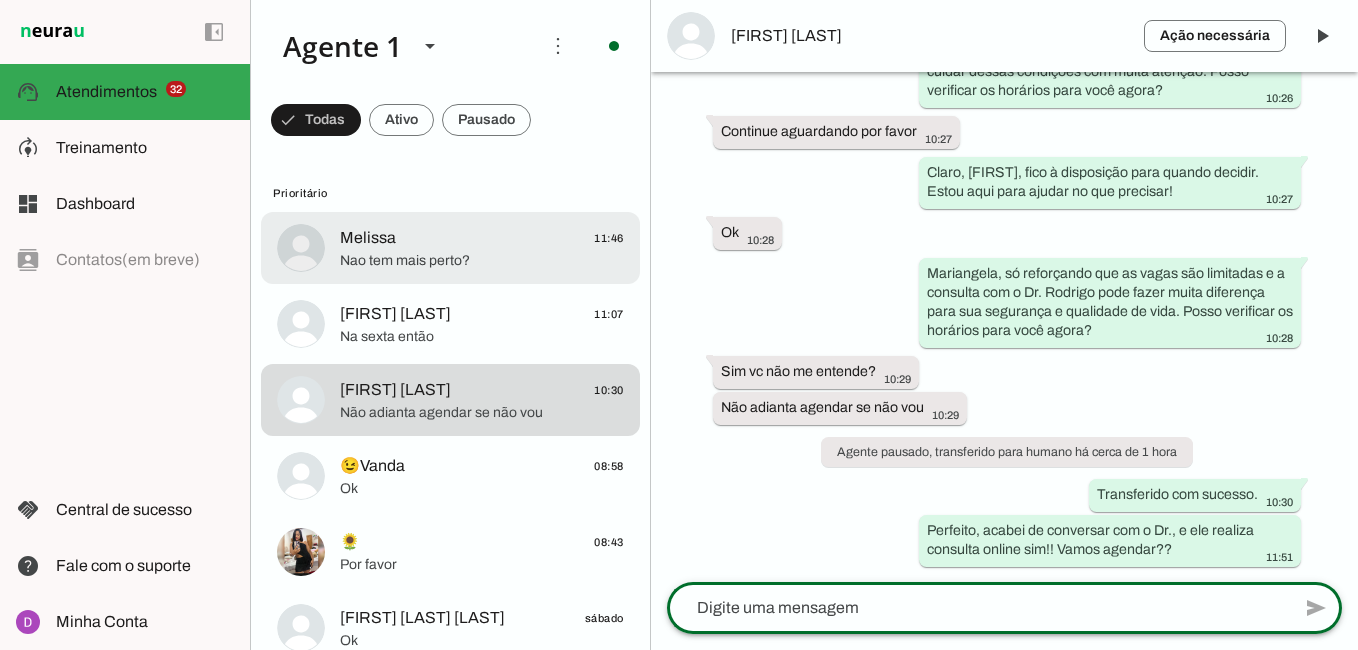click on "Nao tem mais perto?" 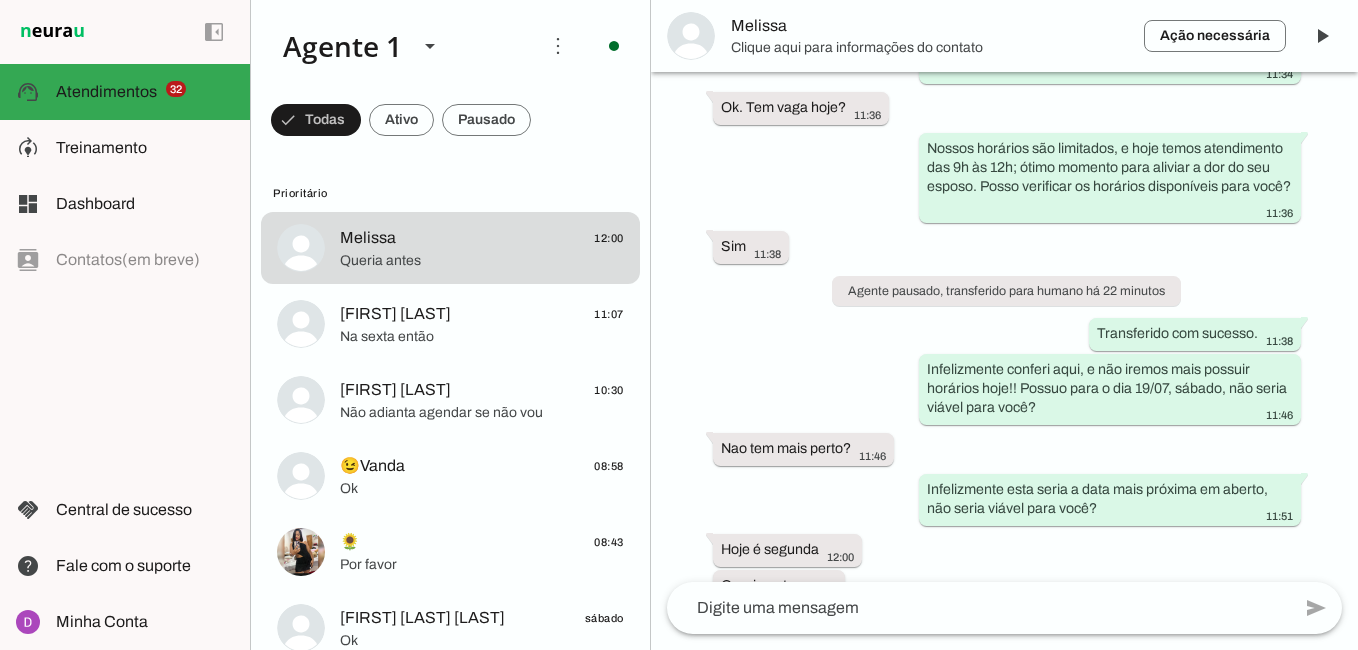 scroll, scrollTop: 0, scrollLeft: 0, axis: both 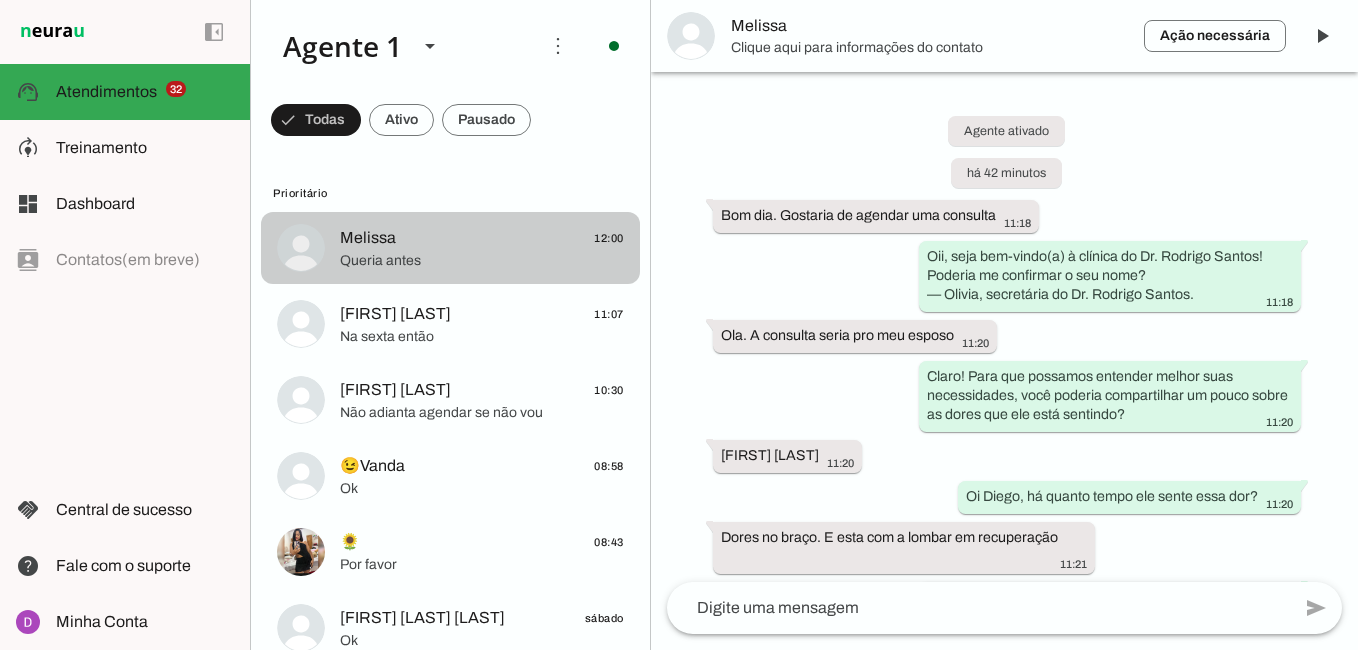 click on "Queria antes" 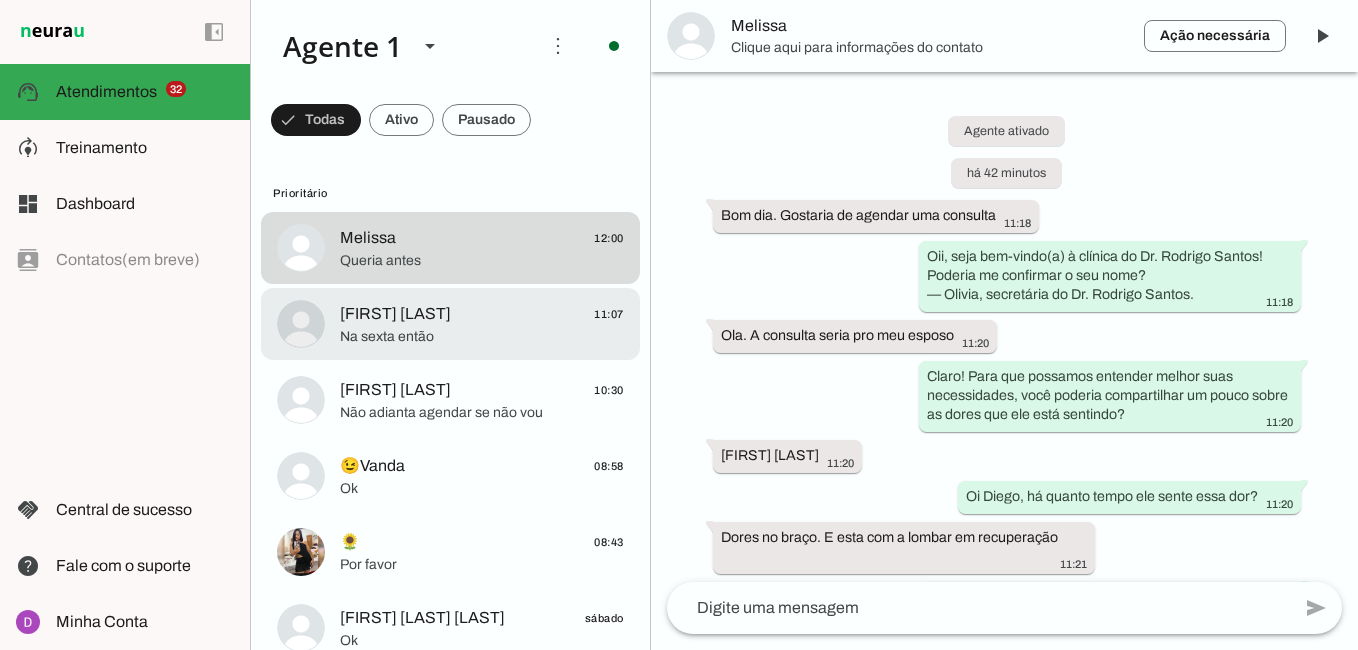 click on "[FIRST] [LAST]
[TIME]" 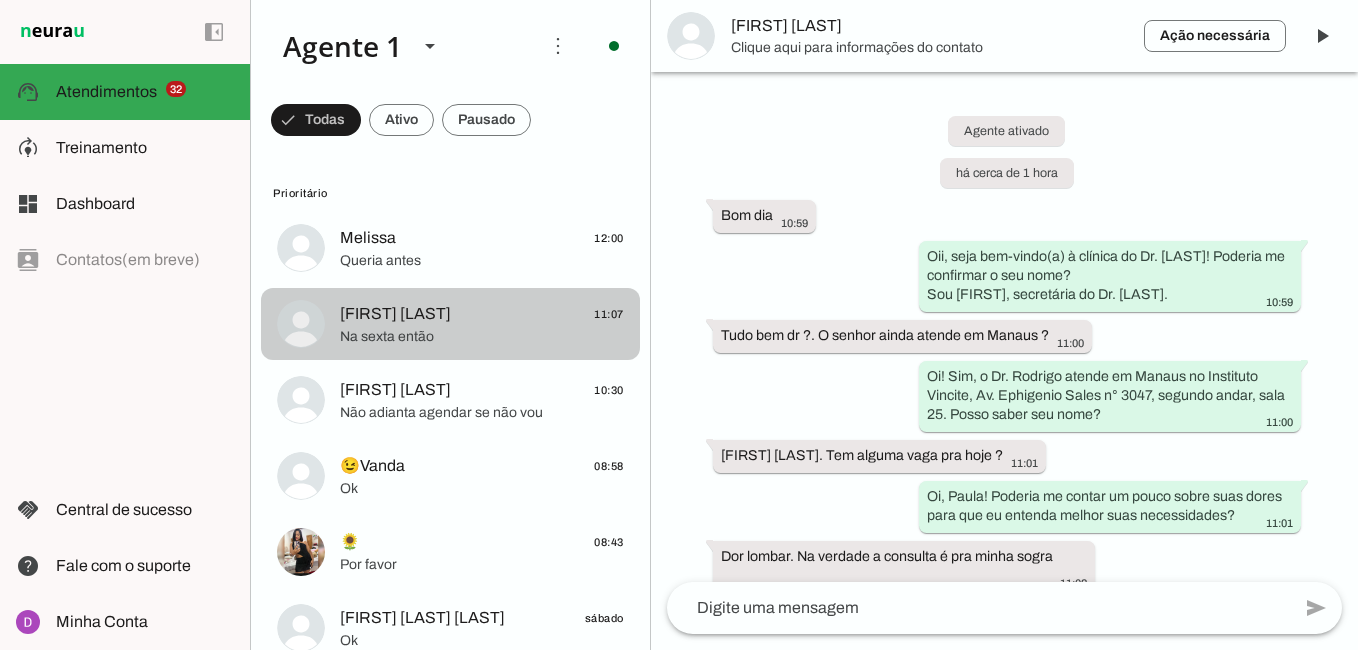 scroll, scrollTop: 844, scrollLeft: 0, axis: vertical 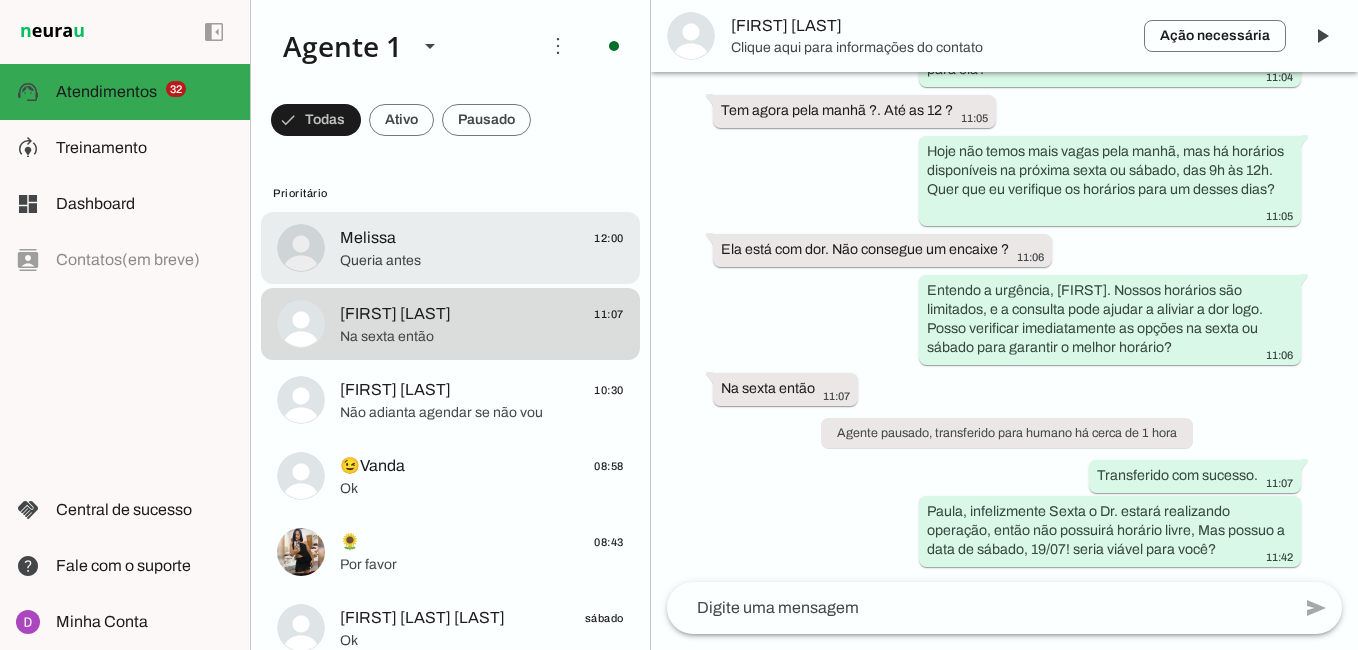 click on "[FIRST]
[TIME]" 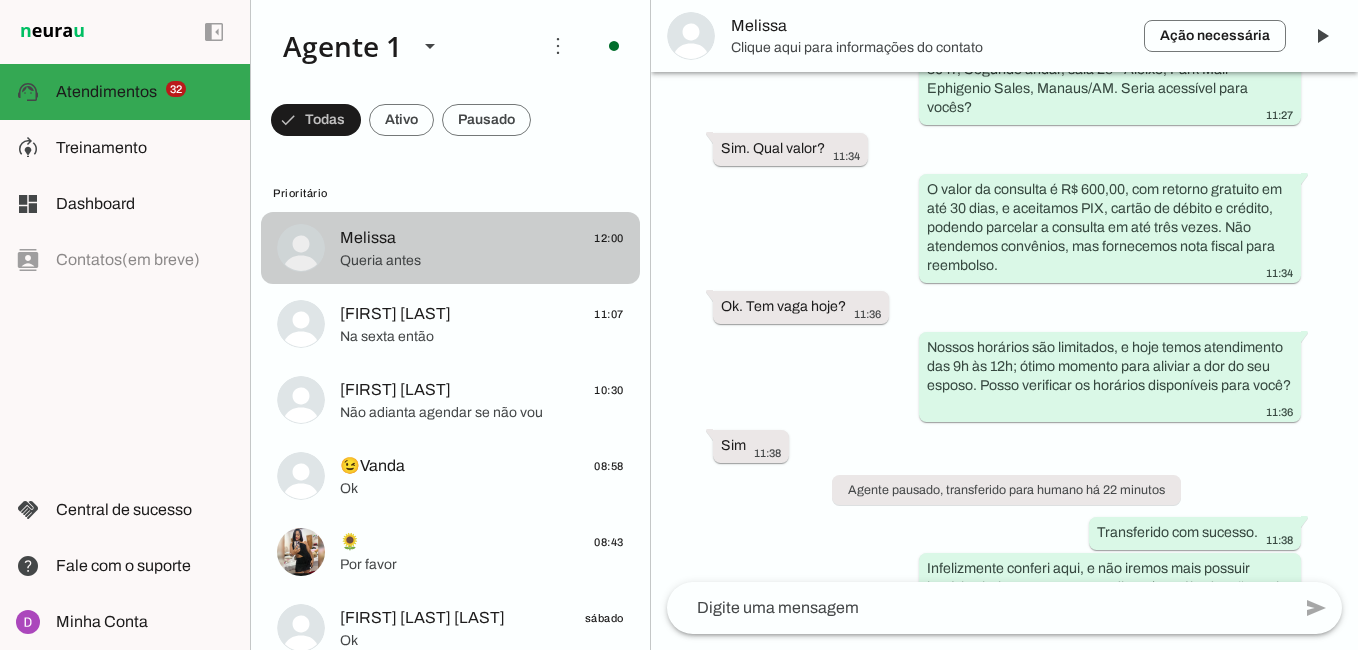 scroll, scrollTop: 1079, scrollLeft: 0, axis: vertical 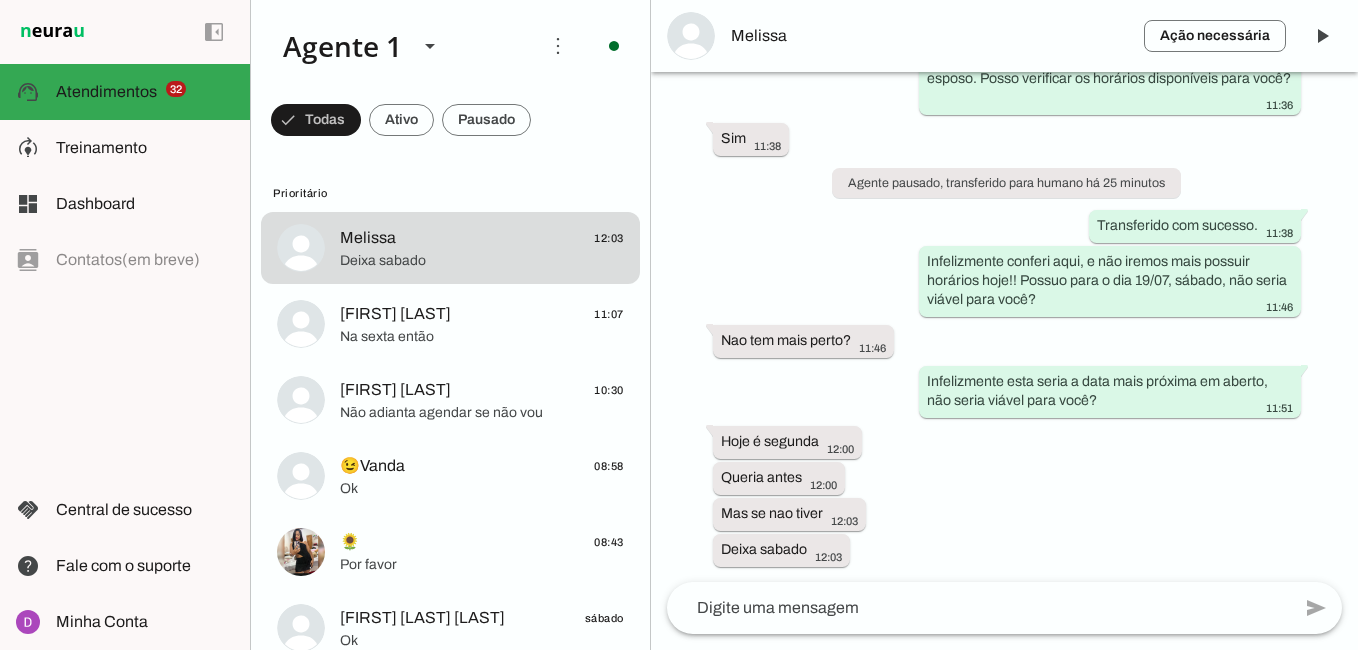 click 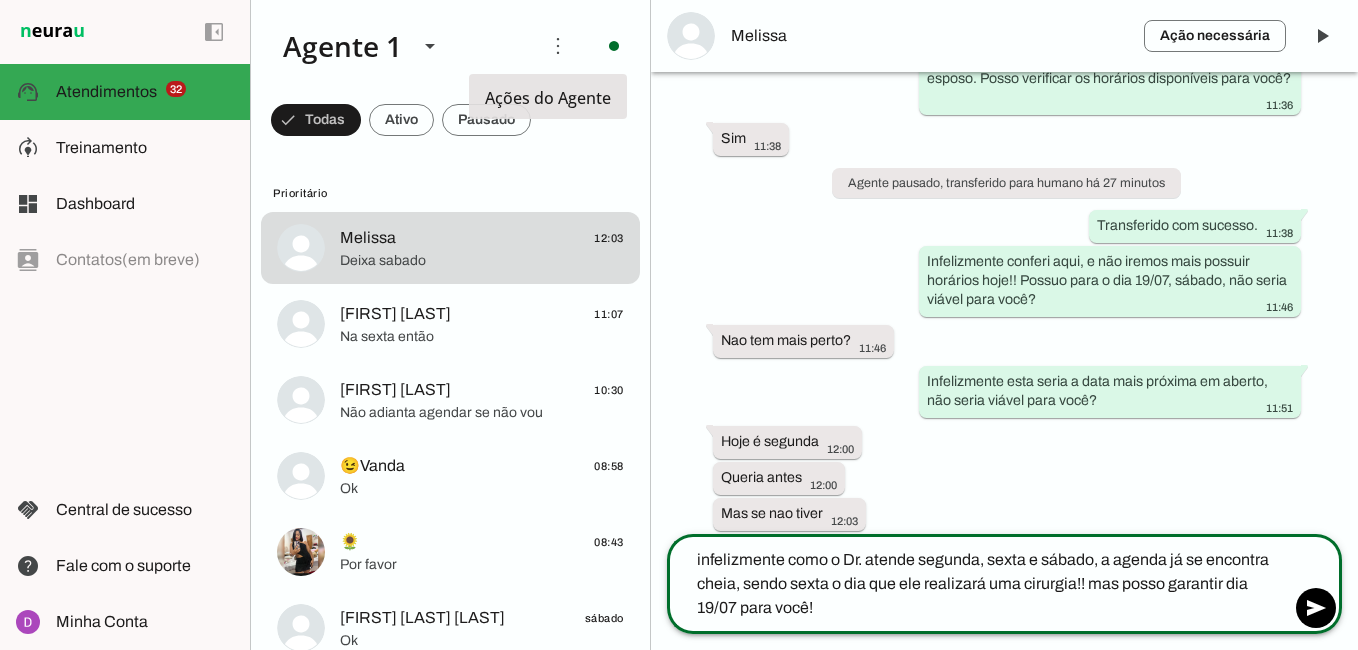 type on "infelizmente como o Dr. atende segunda, sexta e sábado, a agenda já se encontra cheia, sendo sexta o dia que ele realizará uma cirurgia!! mas posso garantir dia 19/07 para você!" 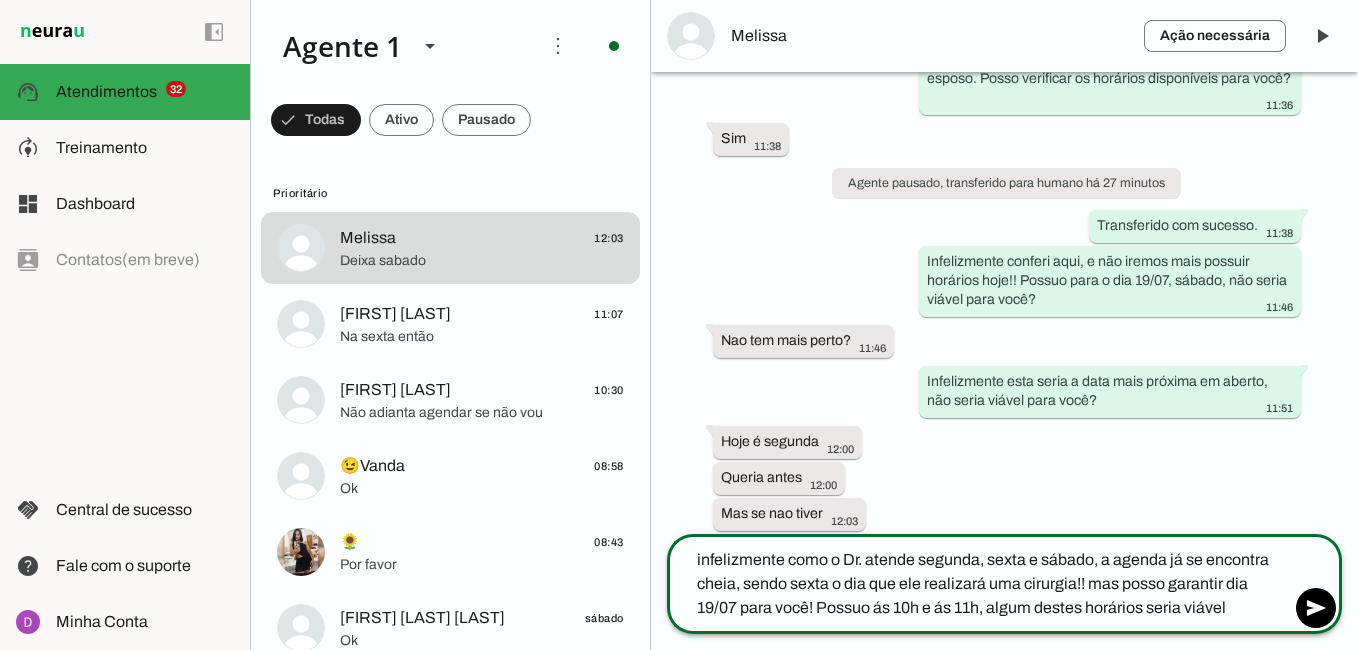type on "infelizmente como o Dr. atende segunda, sexta e sábado, a agenda já se encontra cheia, sendo sexta o dia que ele realizará uma cirurgia!! mas posso garantir dia 19/07 para você! Possuo ás 10h e ás 11h, algum destes horários seria viável?" 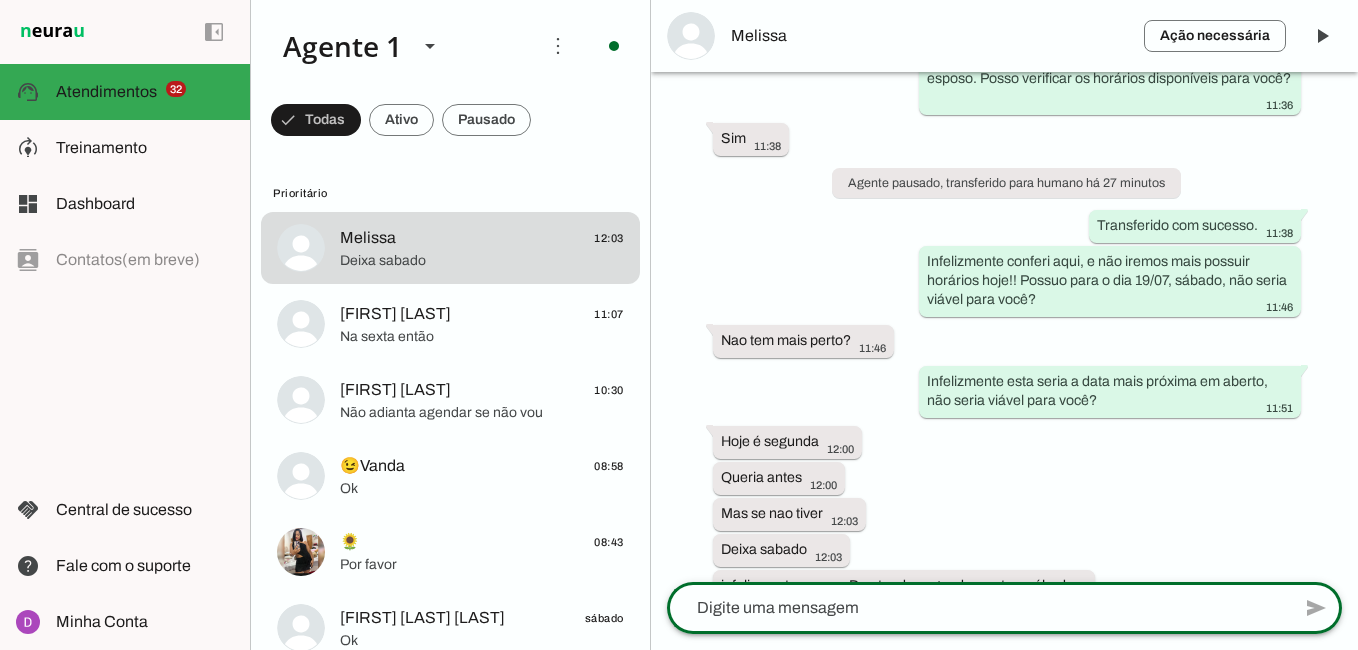 scroll, scrollTop: 1263, scrollLeft: 0, axis: vertical 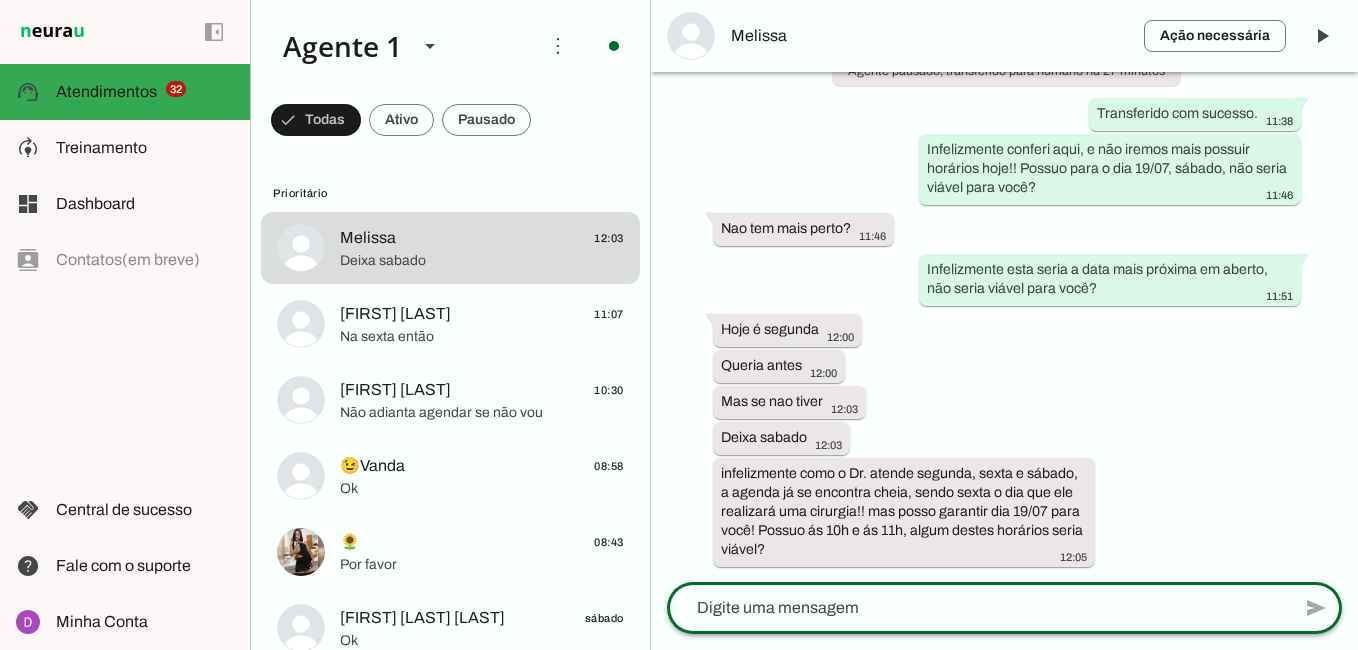 type 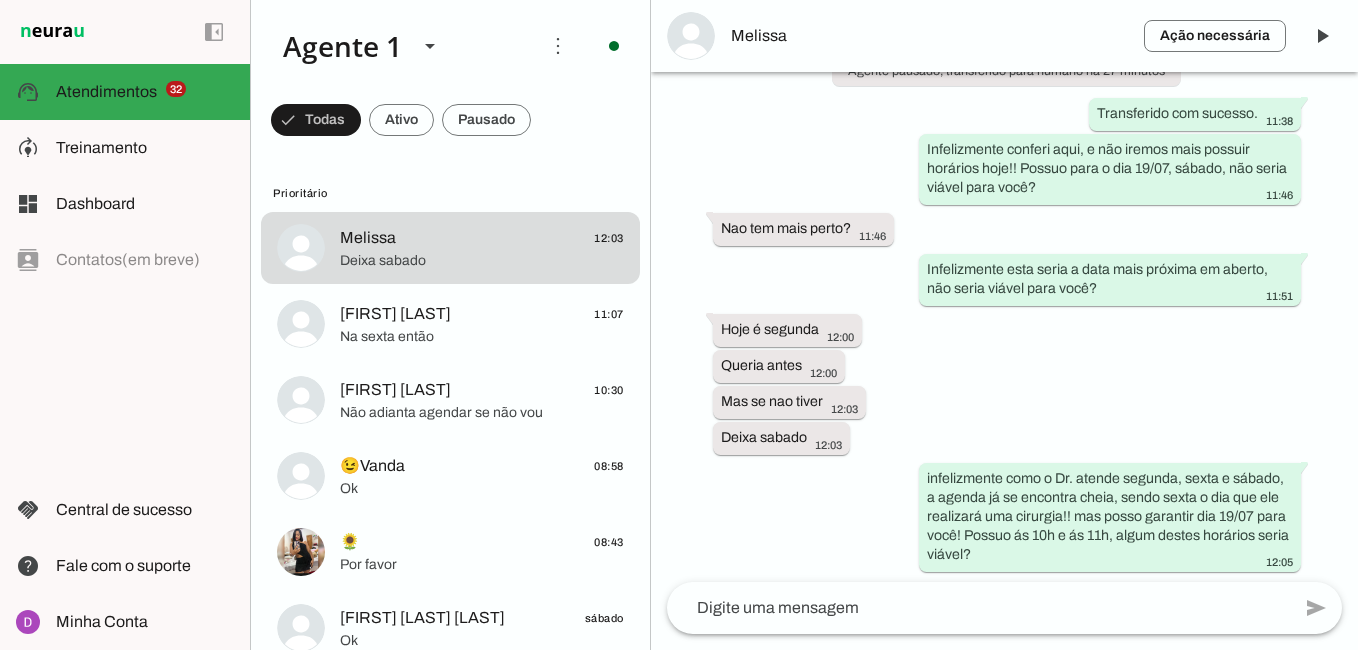 scroll, scrollTop: 1268, scrollLeft: 0, axis: vertical 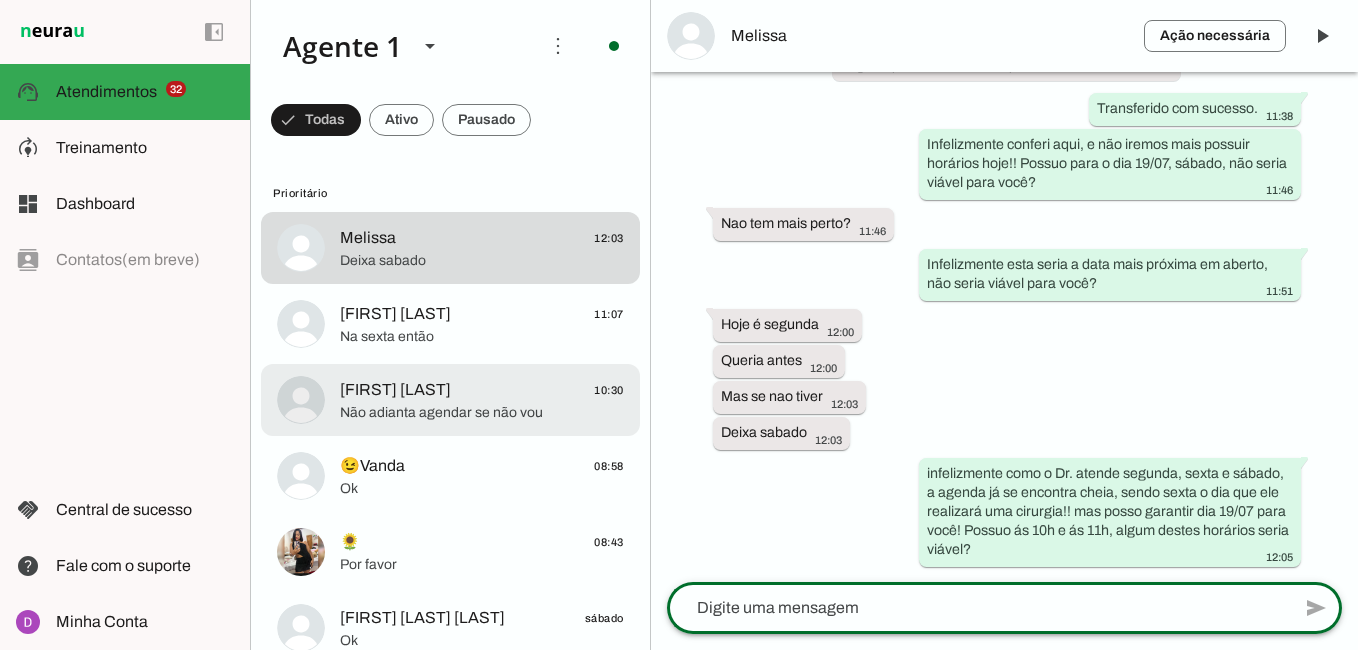 click on "[FIRST] [LAST]" 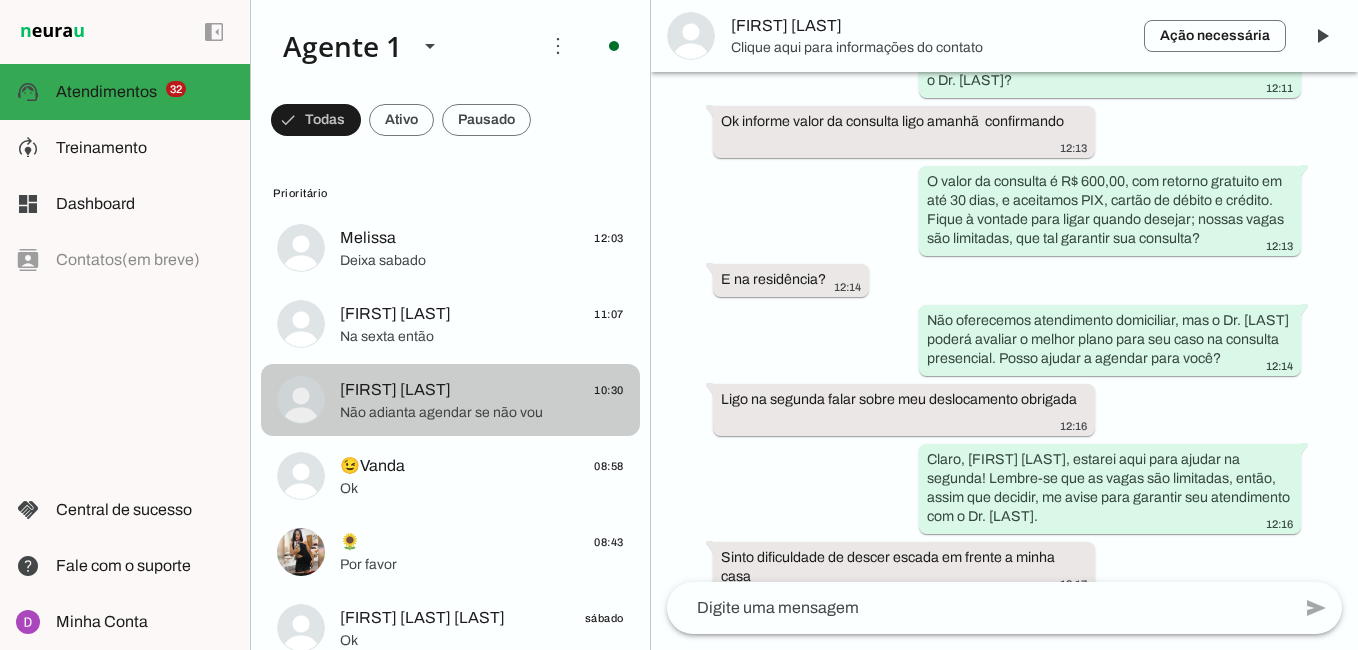 scroll, scrollTop: 3145, scrollLeft: 0, axis: vertical 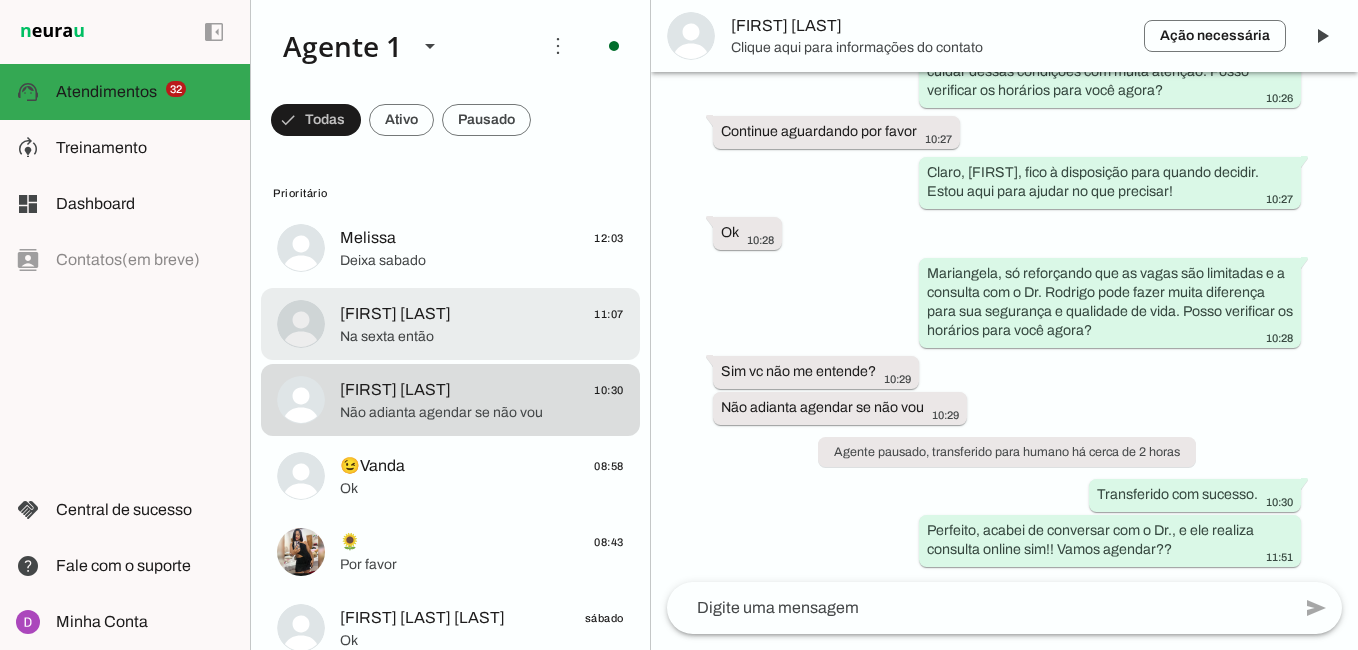 click on "[FIRST] [LAST]
[TIME]
Na sexta então" at bounding box center (450, 248) 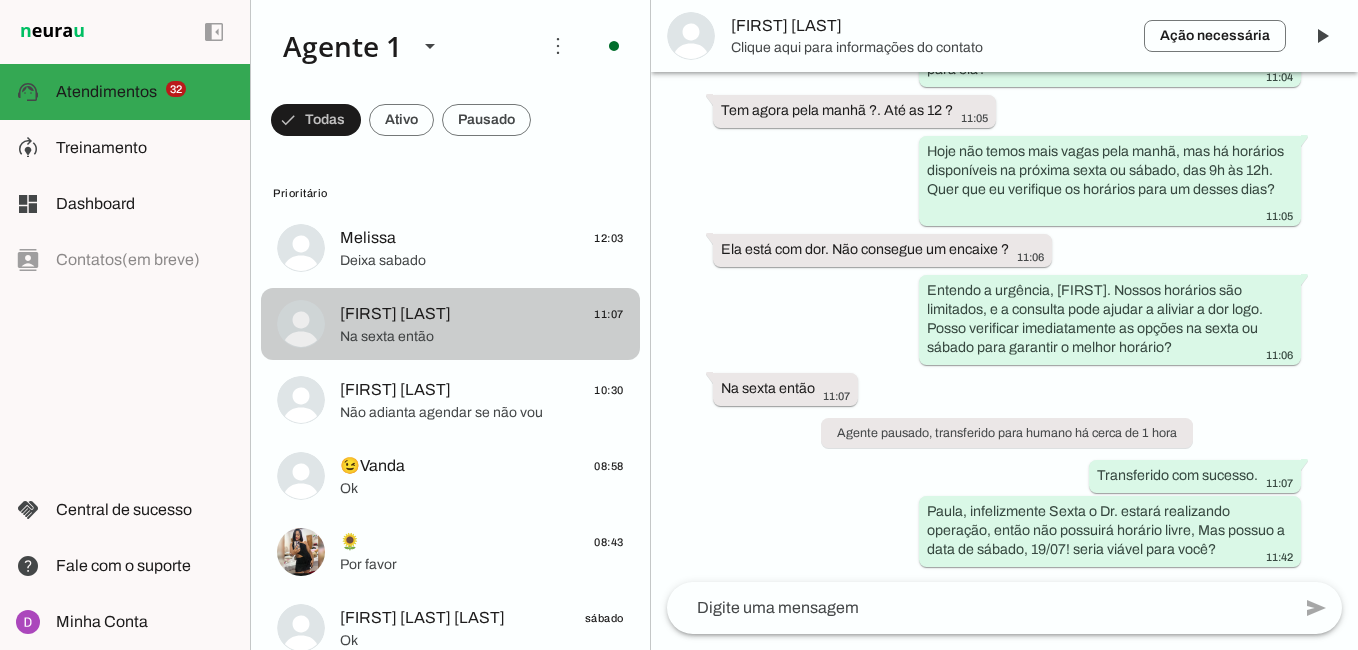 scroll, scrollTop: 844, scrollLeft: 0, axis: vertical 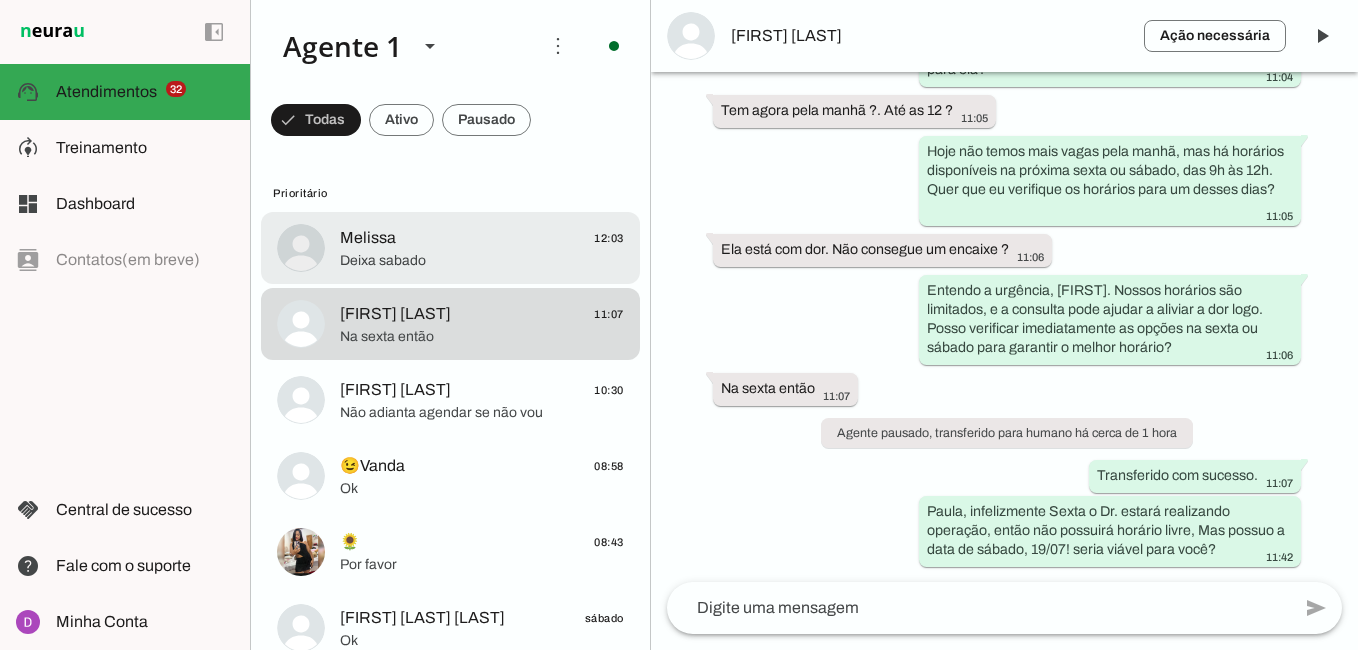 click on "[FIRST]
[TIME]" 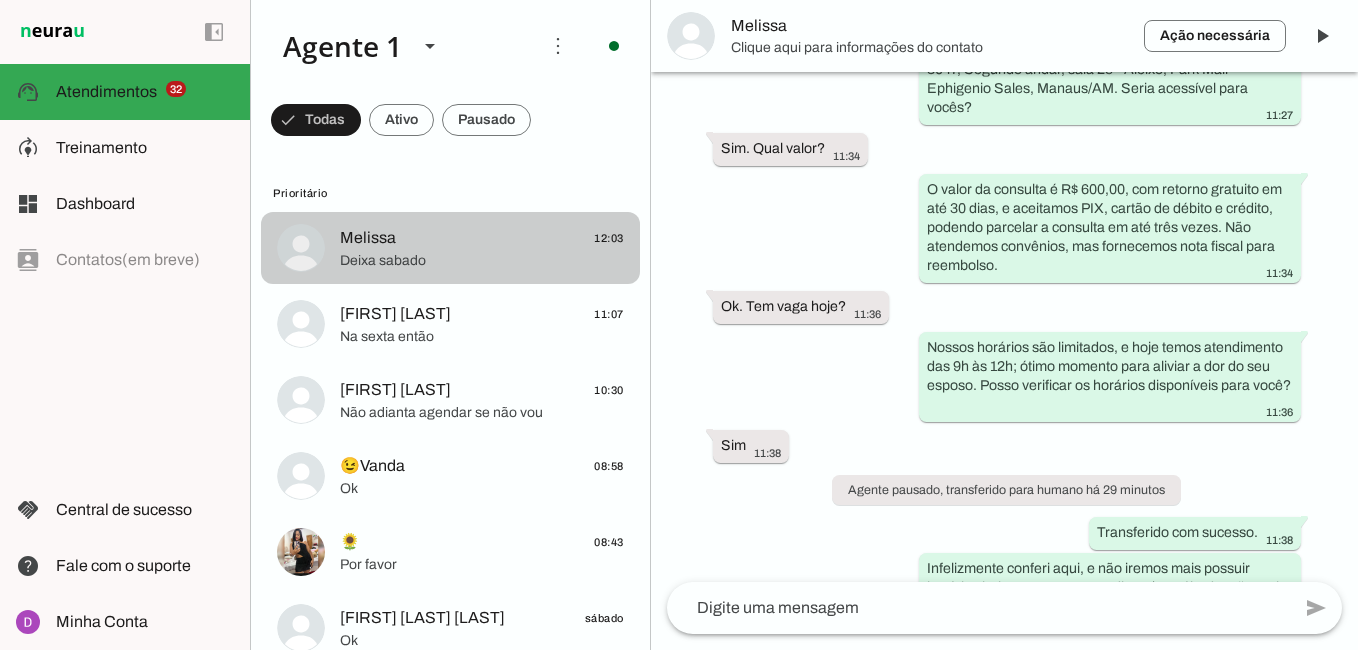 scroll, scrollTop: 1268, scrollLeft: 0, axis: vertical 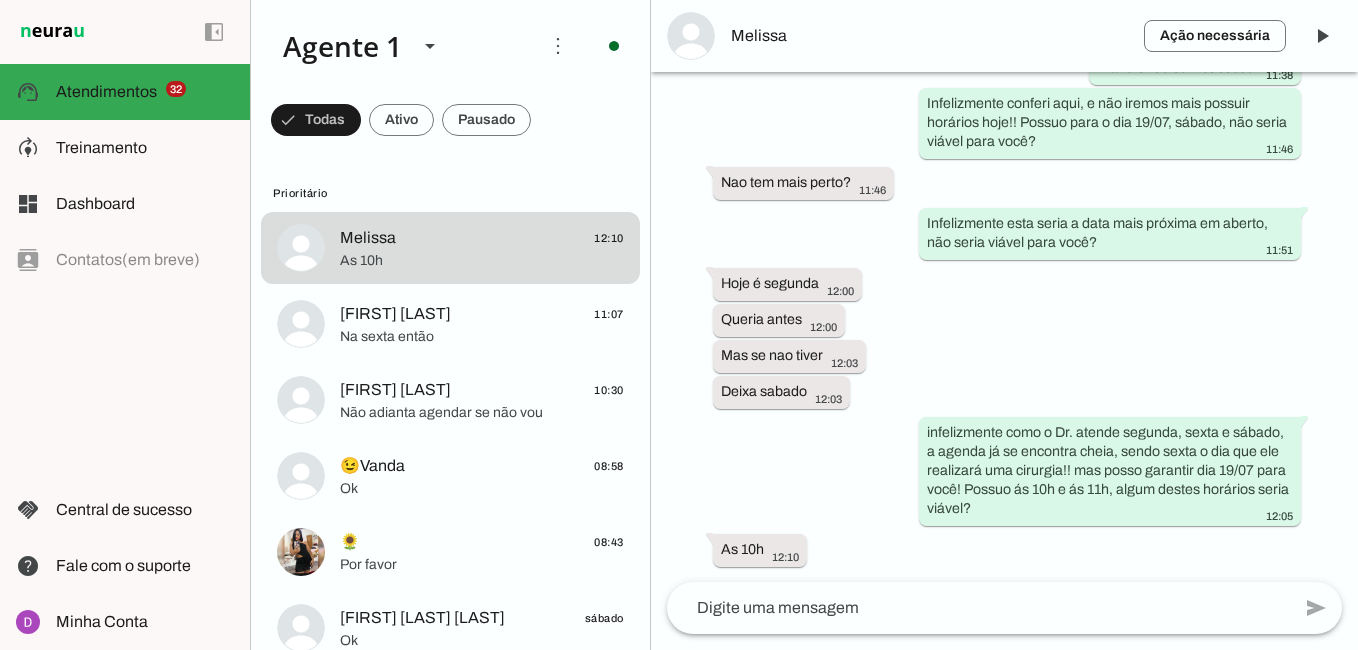 click 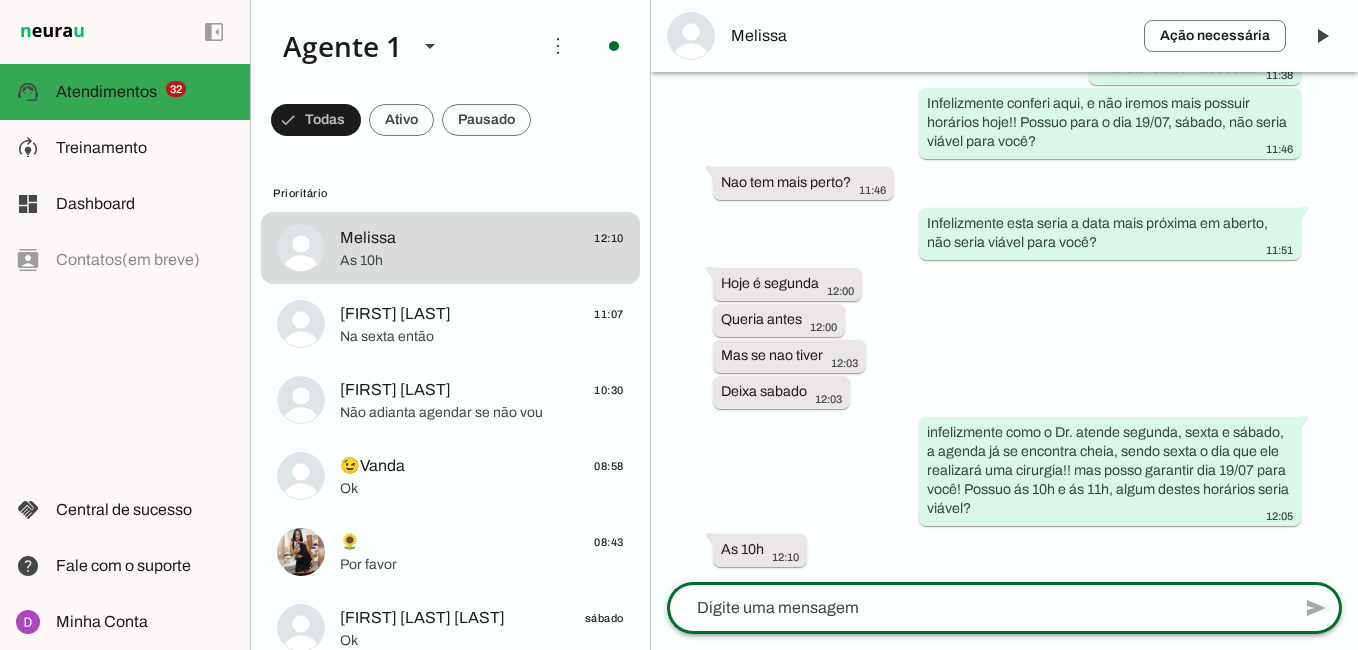 type on "Maravilha, obrigada! Agora, para agilizar um pouco nosso atendimento no dia da consulta e finalizarmos seu atendimento, poderia me confirmar seu:
- Nome completo
- Data de nascimento
- CPF
- RG
- Endereço com CEP
- Email
- Telefone" 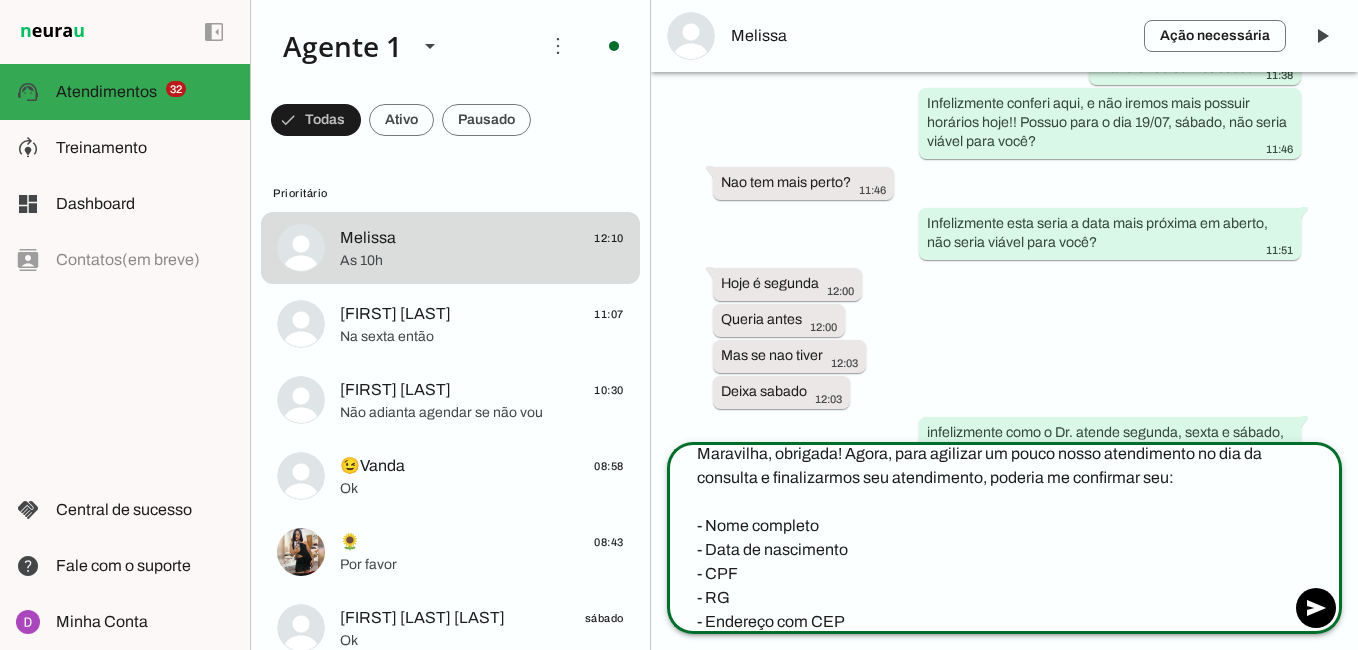 scroll, scrollTop: 44, scrollLeft: 0, axis: vertical 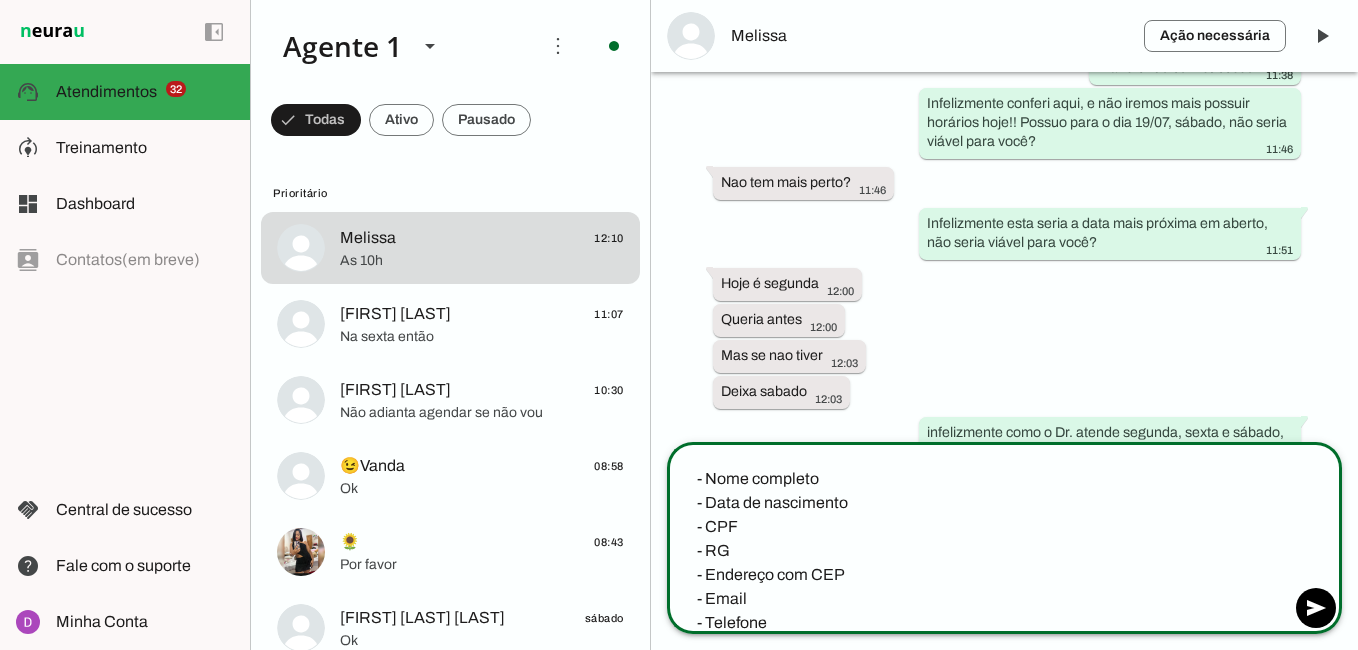 type 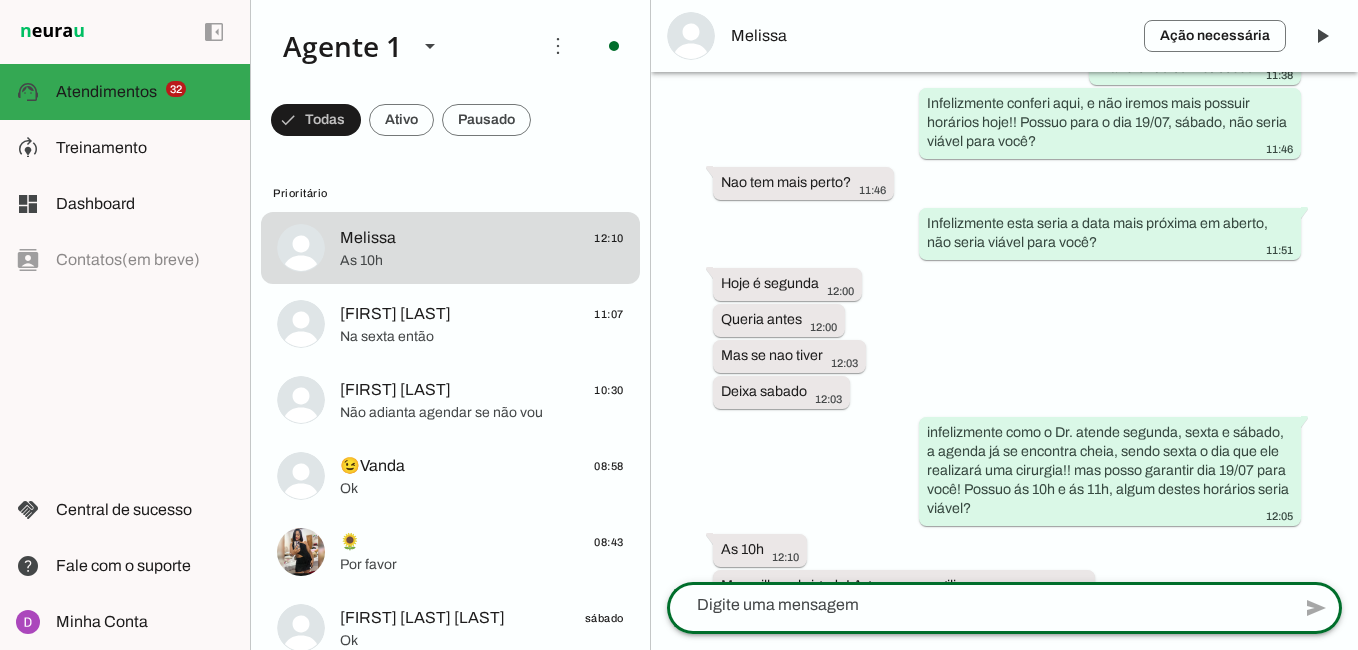 scroll, scrollTop: 0, scrollLeft: 0, axis: both 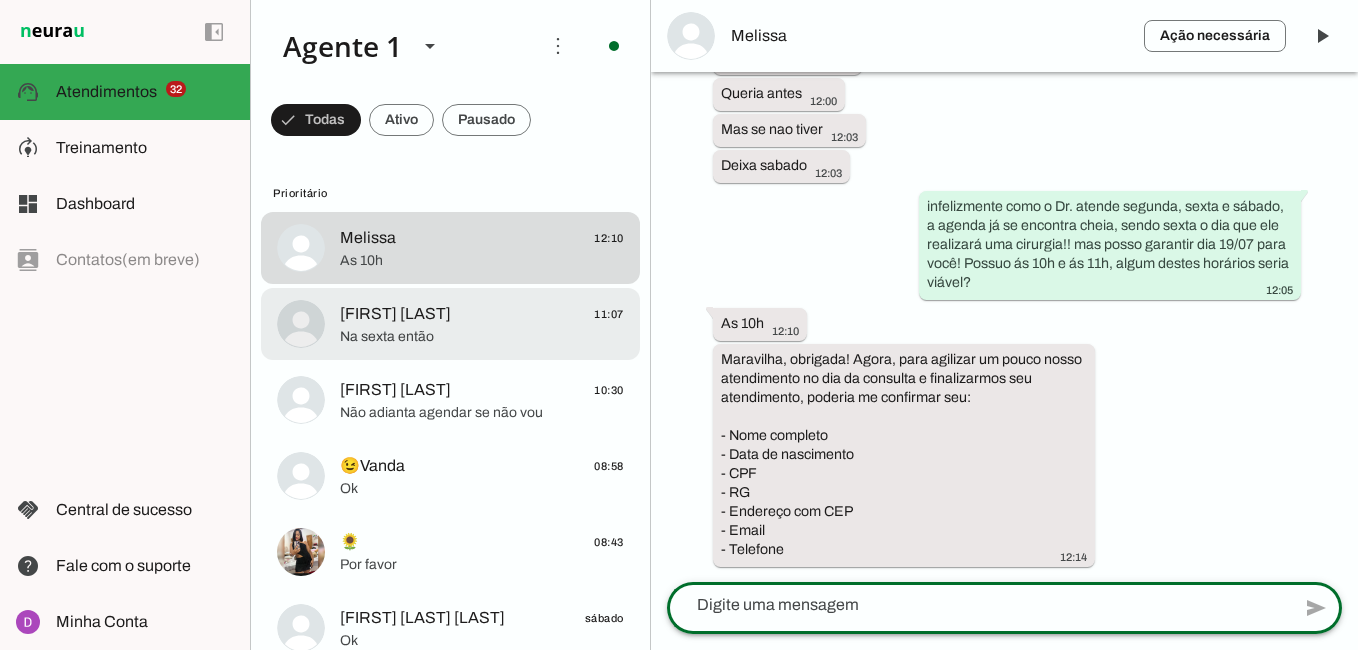 click on "[FIRST] [LAST]" 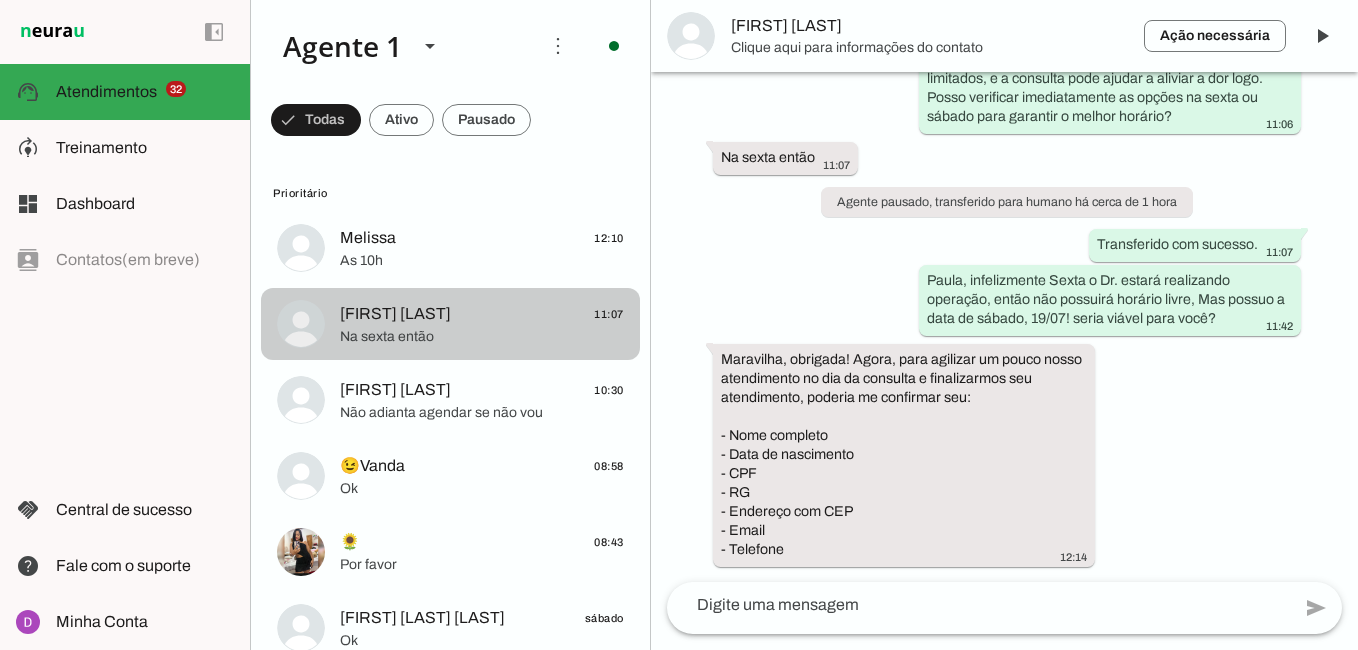 scroll, scrollTop: 1075, scrollLeft: 0, axis: vertical 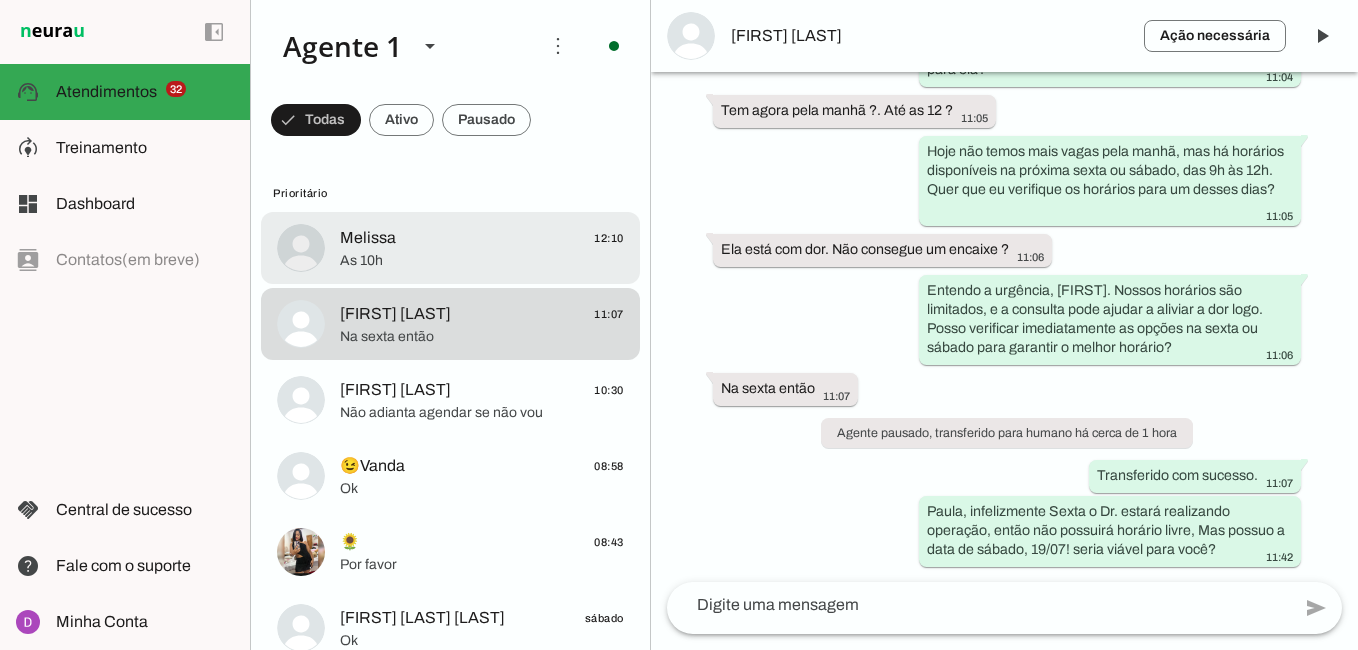 click at bounding box center [482, 248] 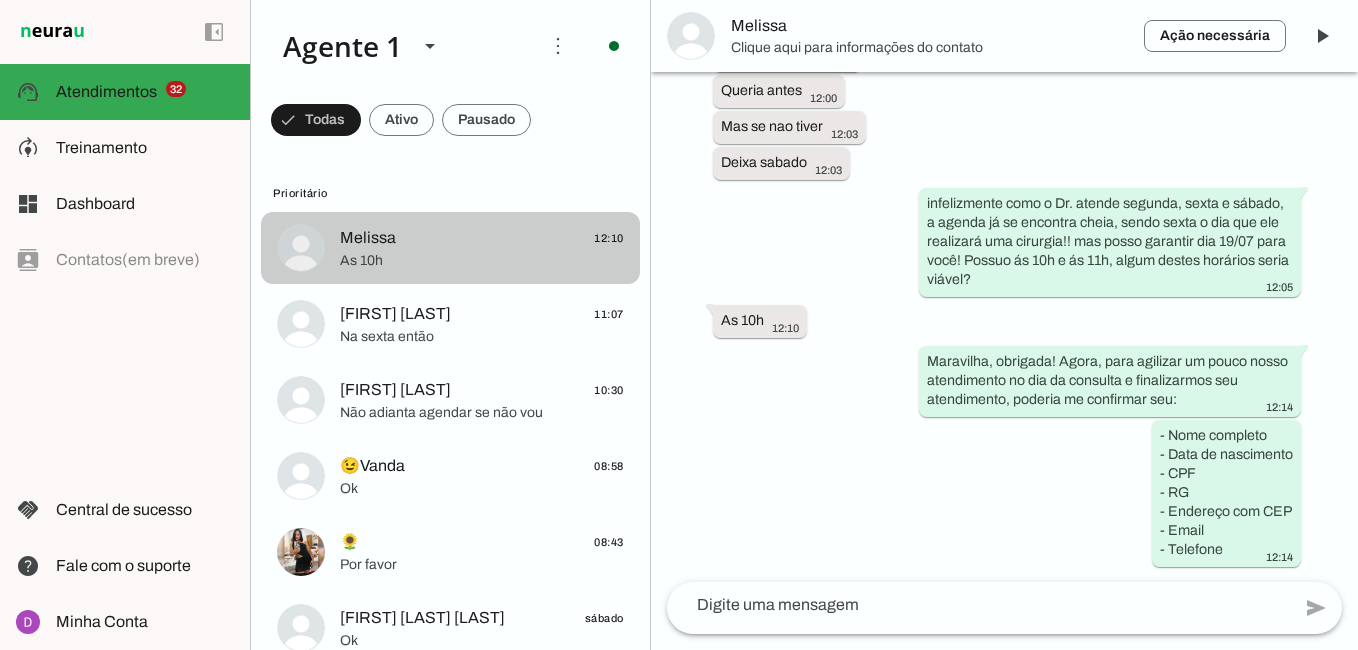 scroll, scrollTop: 1538, scrollLeft: 0, axis: vertical 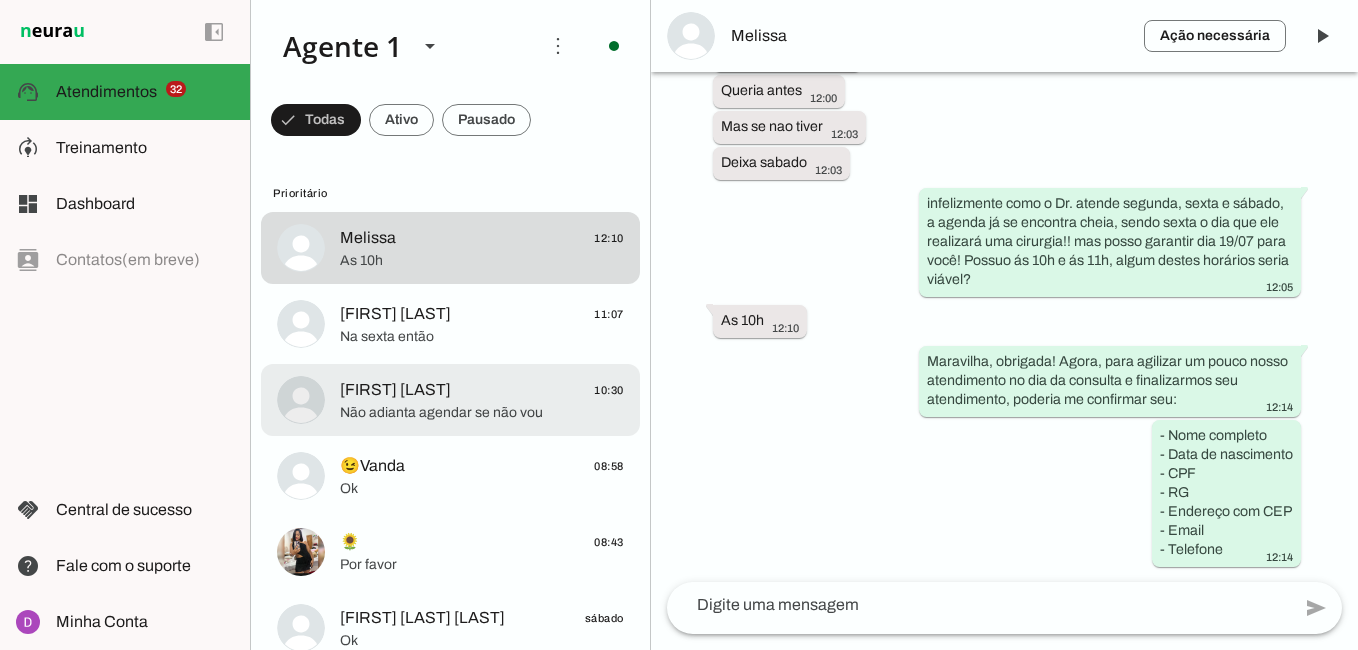 click on "[FIRST] [LAST]" 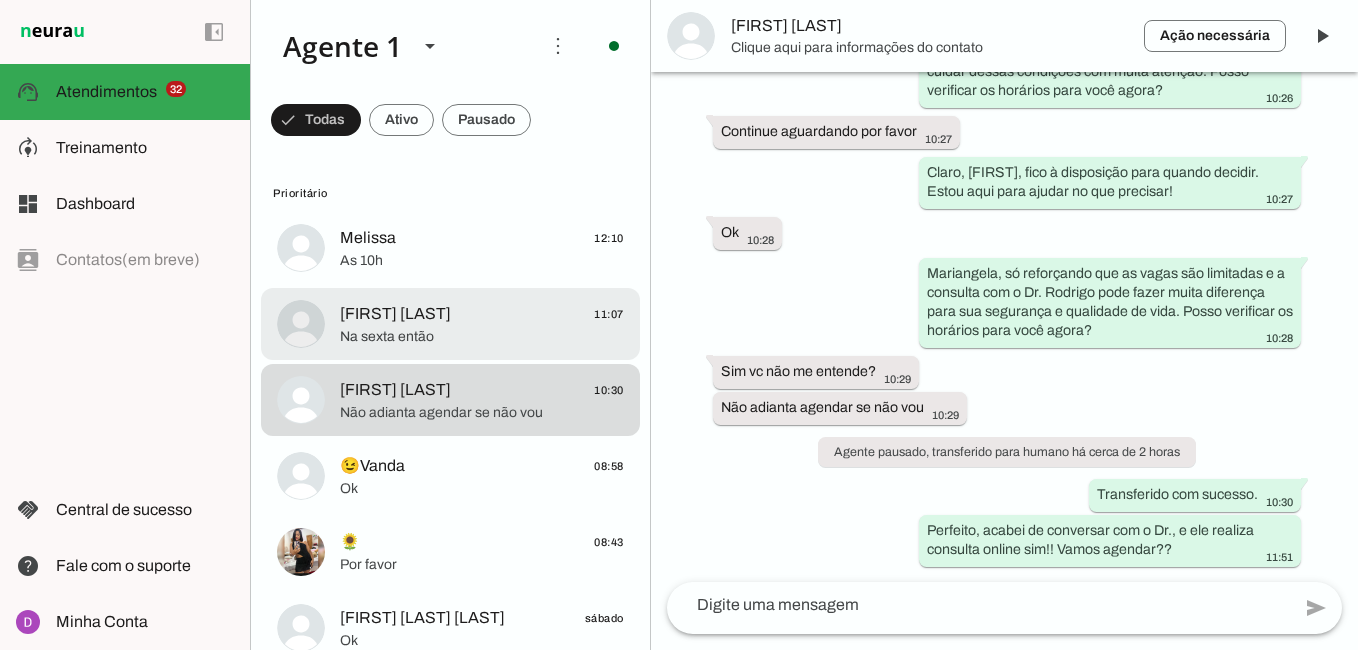 click on "[FIRST] [LAST]
[TIME]" 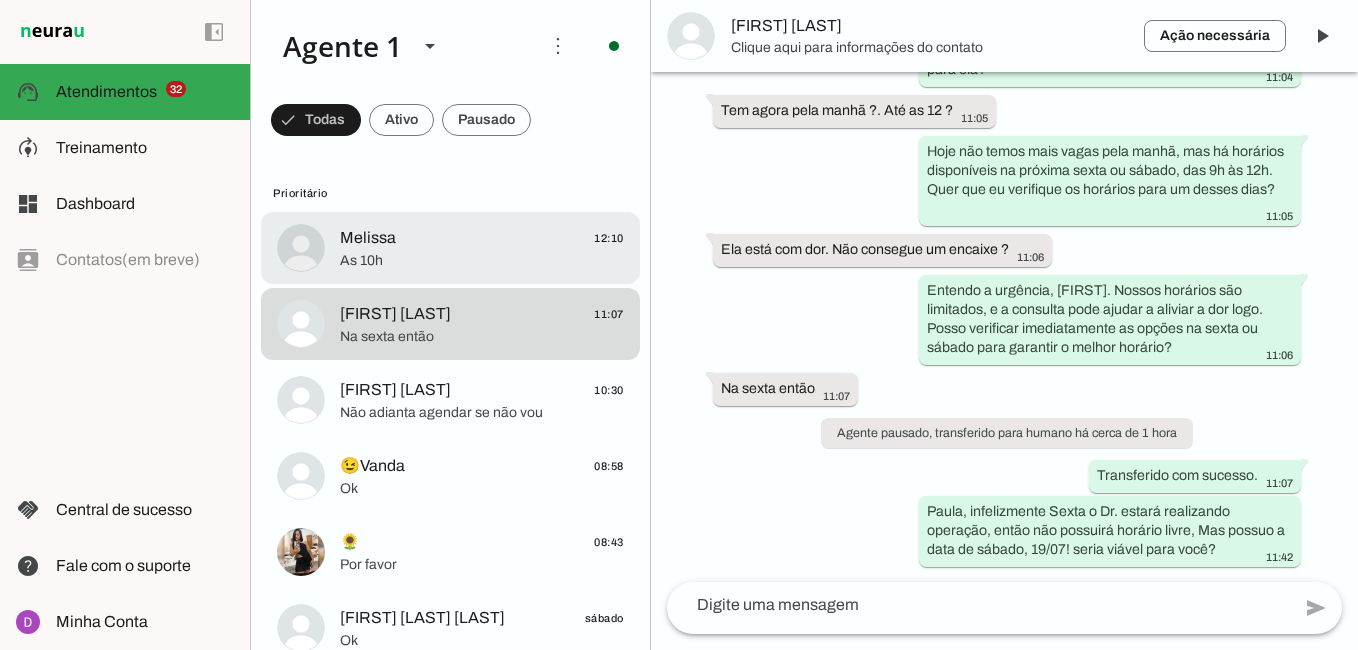 click on "As 10h" 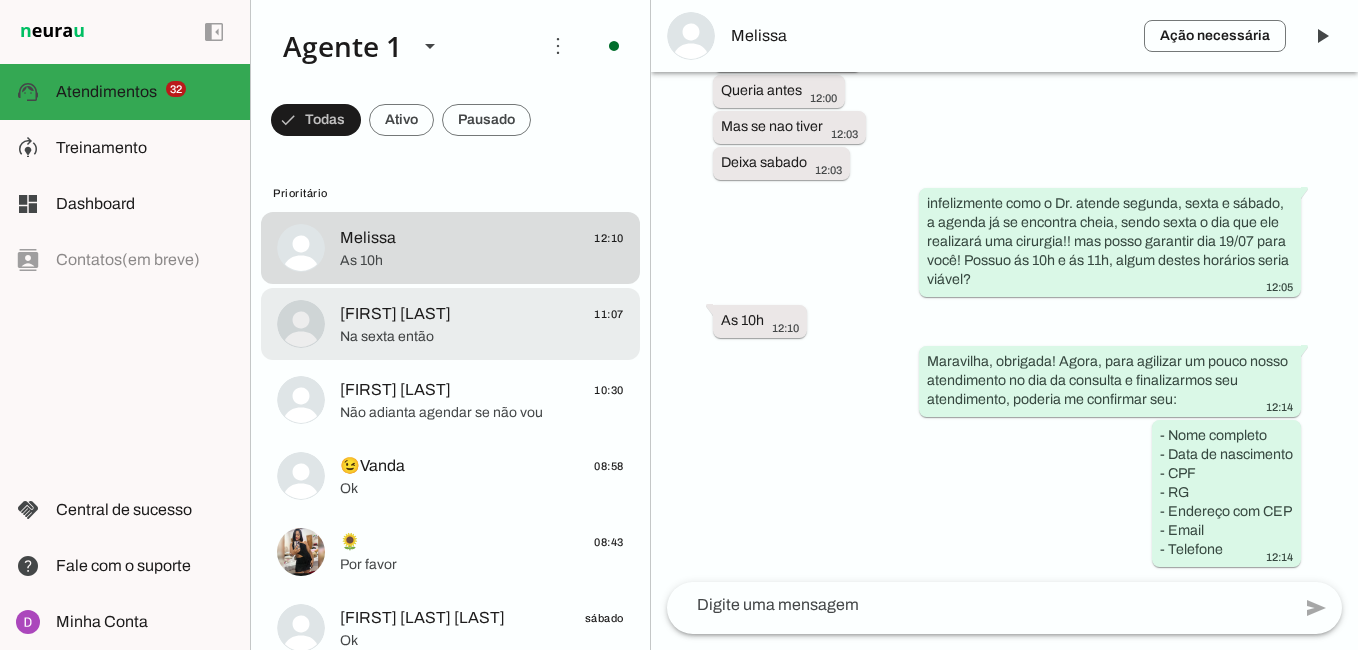click on "[FIRST] [LAST]
[TIME]" 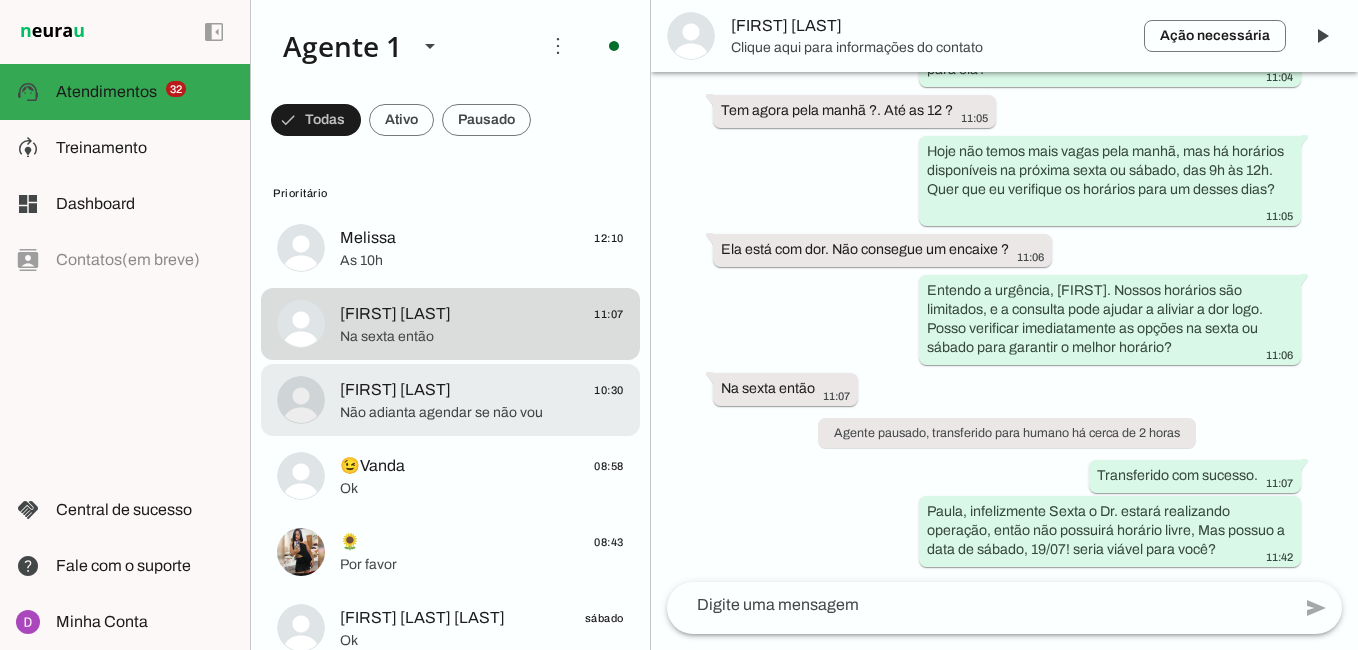 click on "[FIRST] [LAST]" 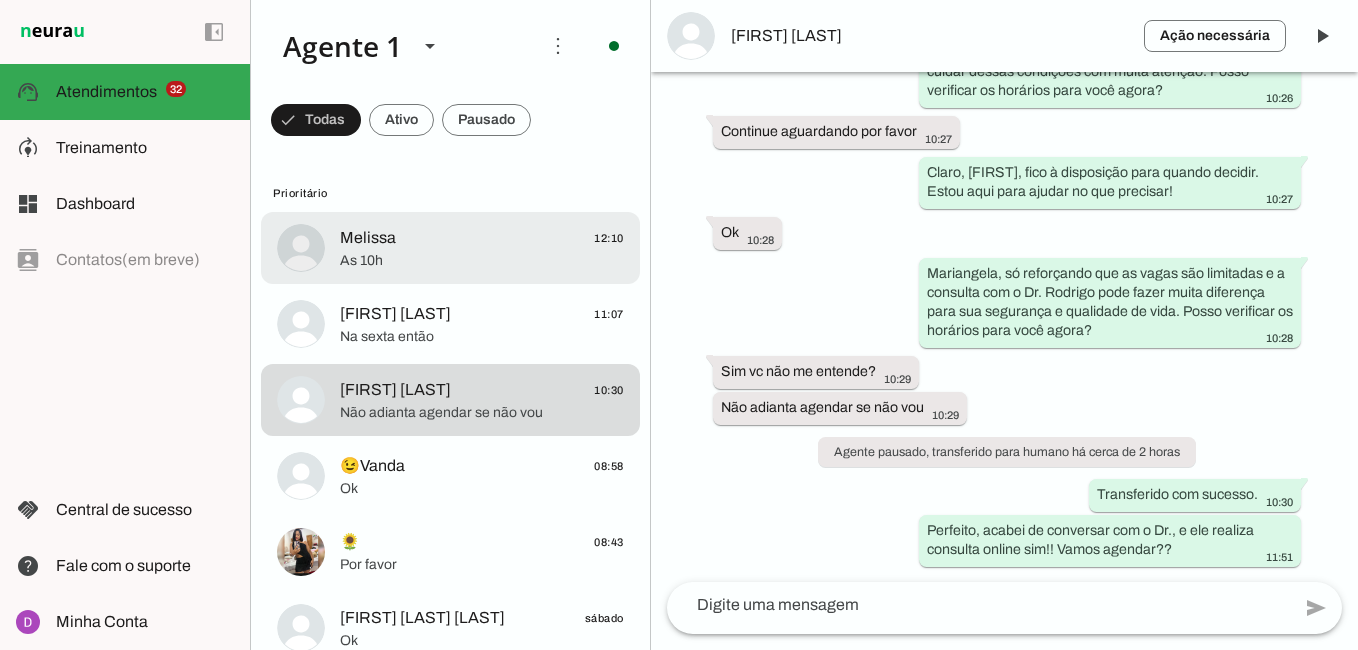 click on "[FIRST]
[TIME]" 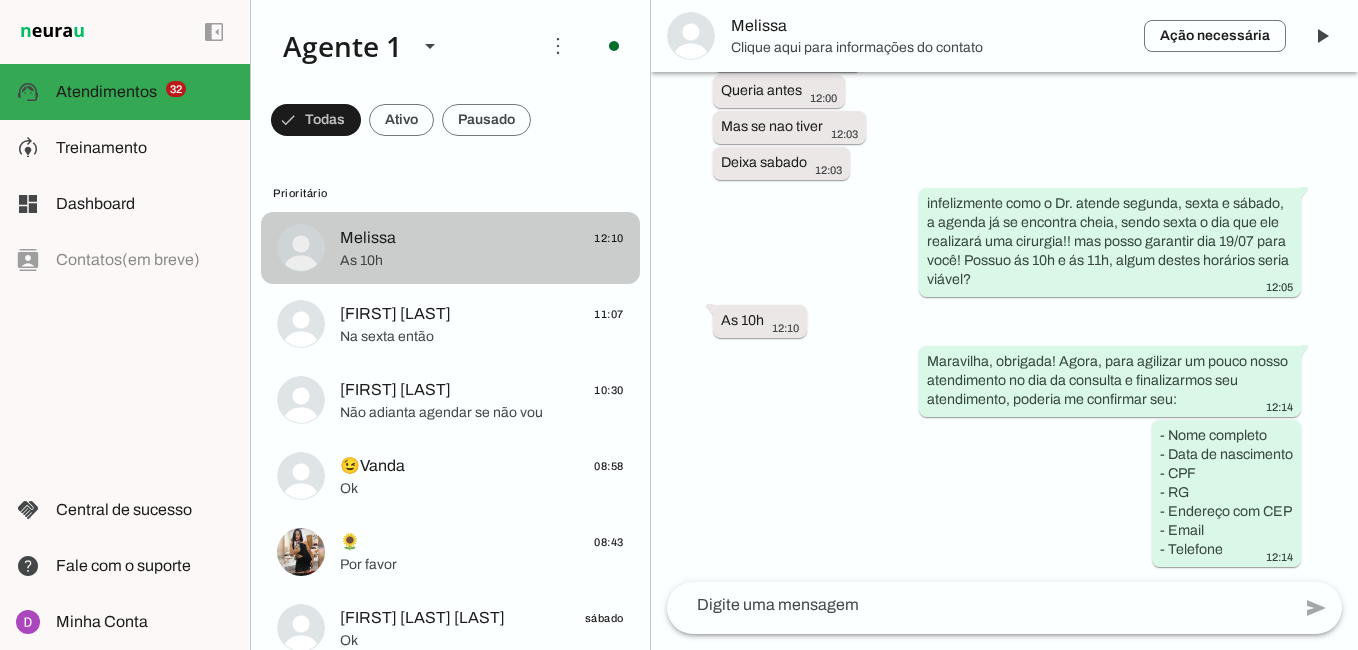 scroll, scrollTop: 1538, scrollLeft: 0, axis: vertical 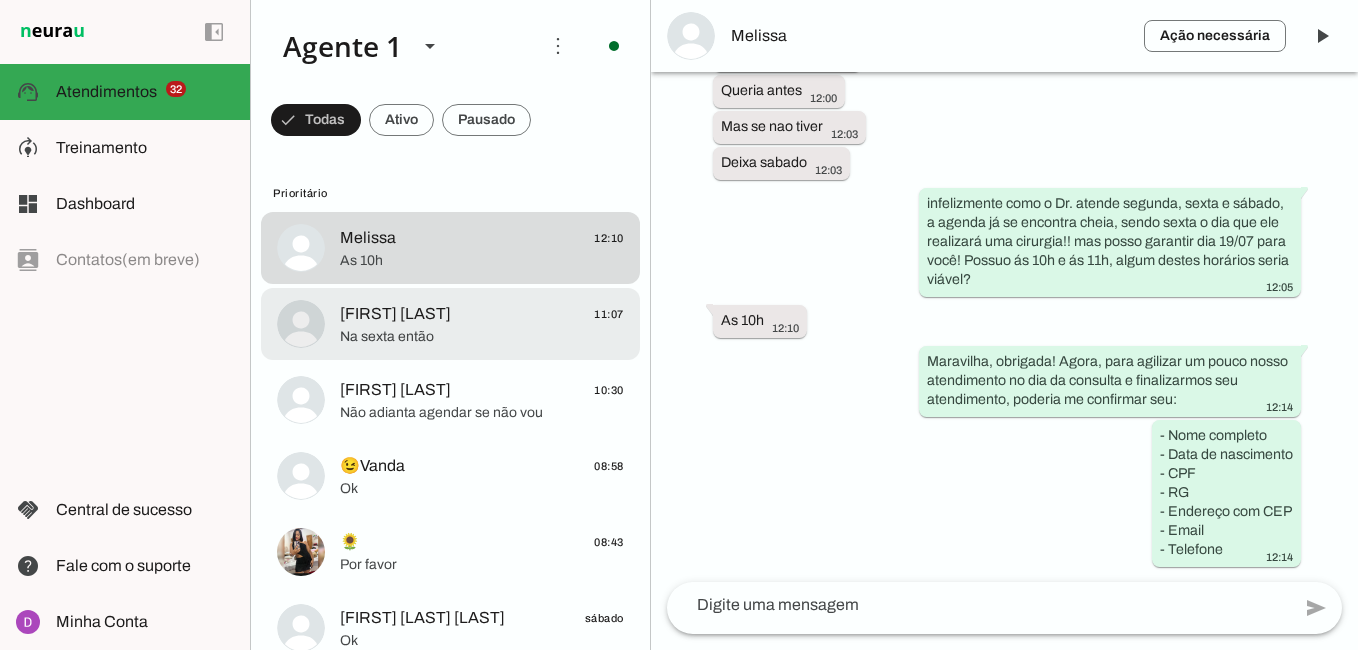click on "[FIRST] [LAST]
[TIME]
Na sexta então" at bounding box center (450, 248) 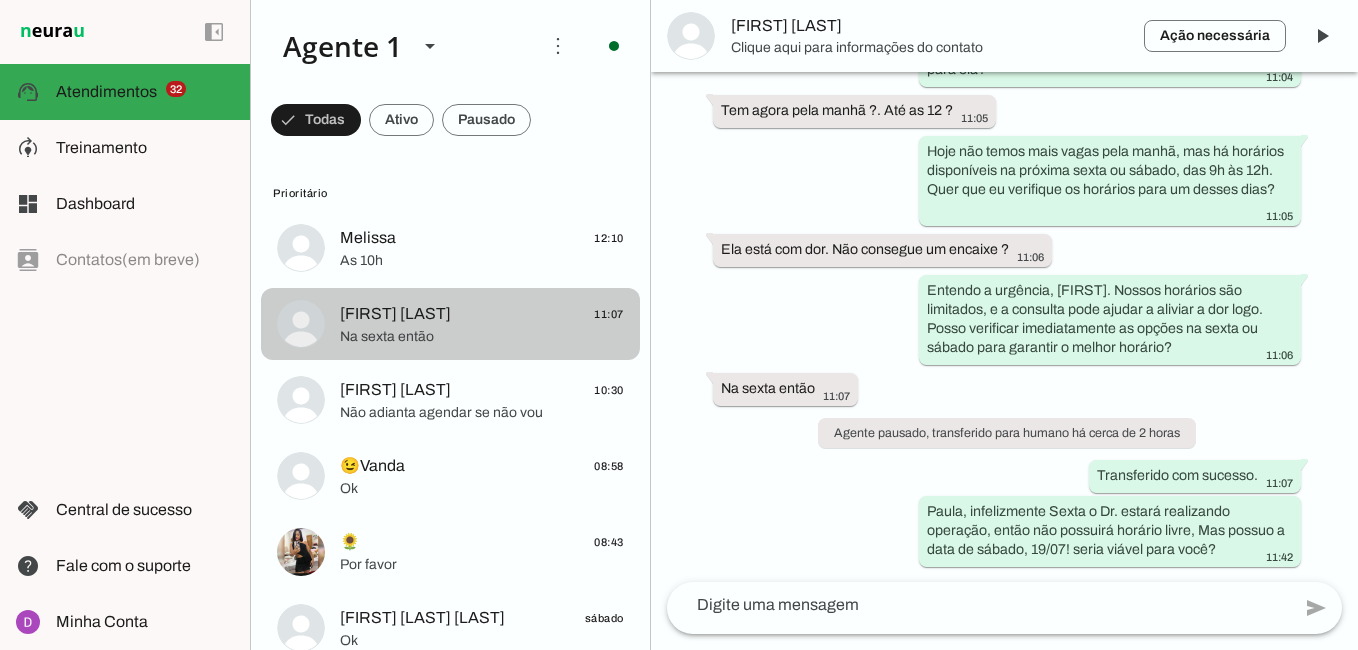 scroll, scrollTop: 844, scrollLeft: 0, axis: vertical 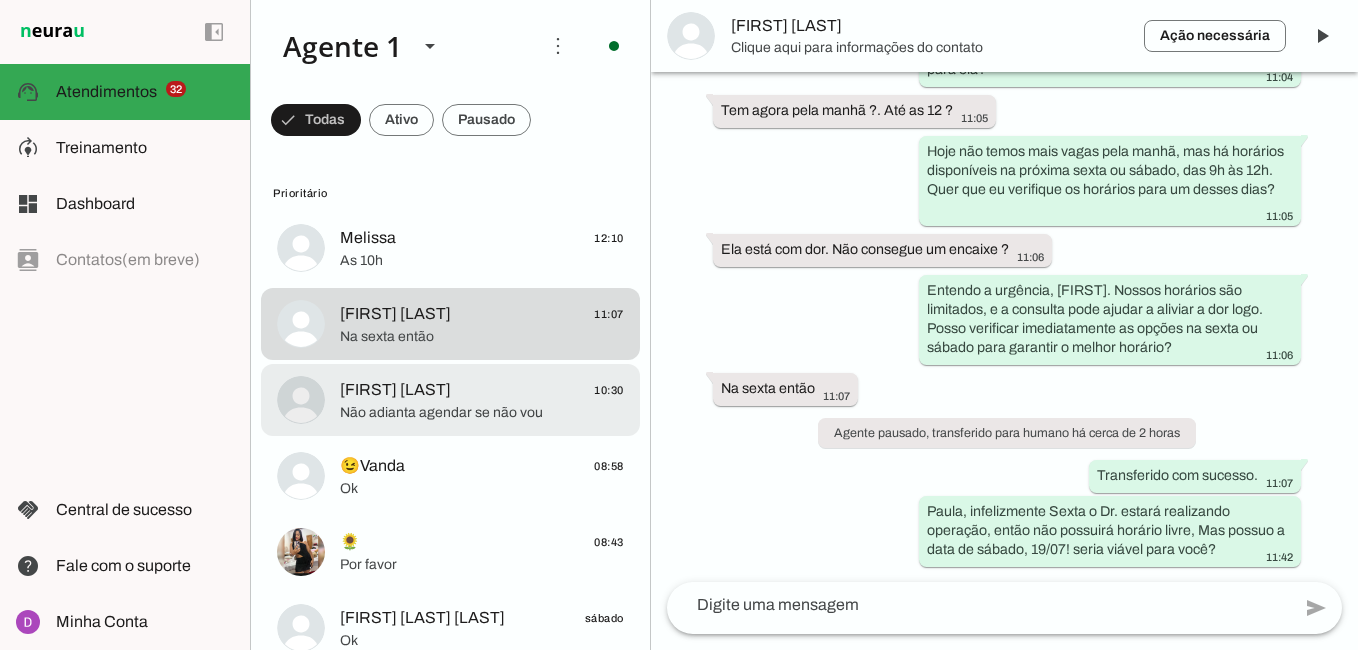click on "[FIRST] [LAST]" 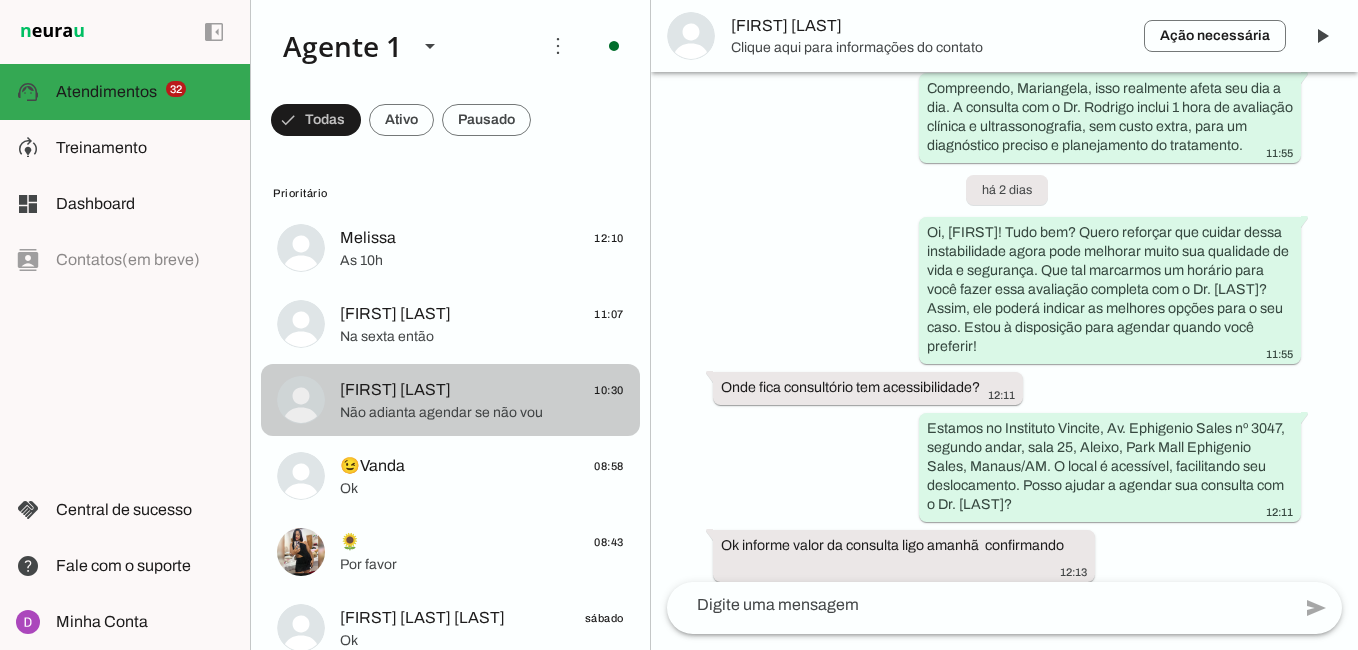 scroll, scrollTop: 3145, scrollLeft: 0, axis: vertical 